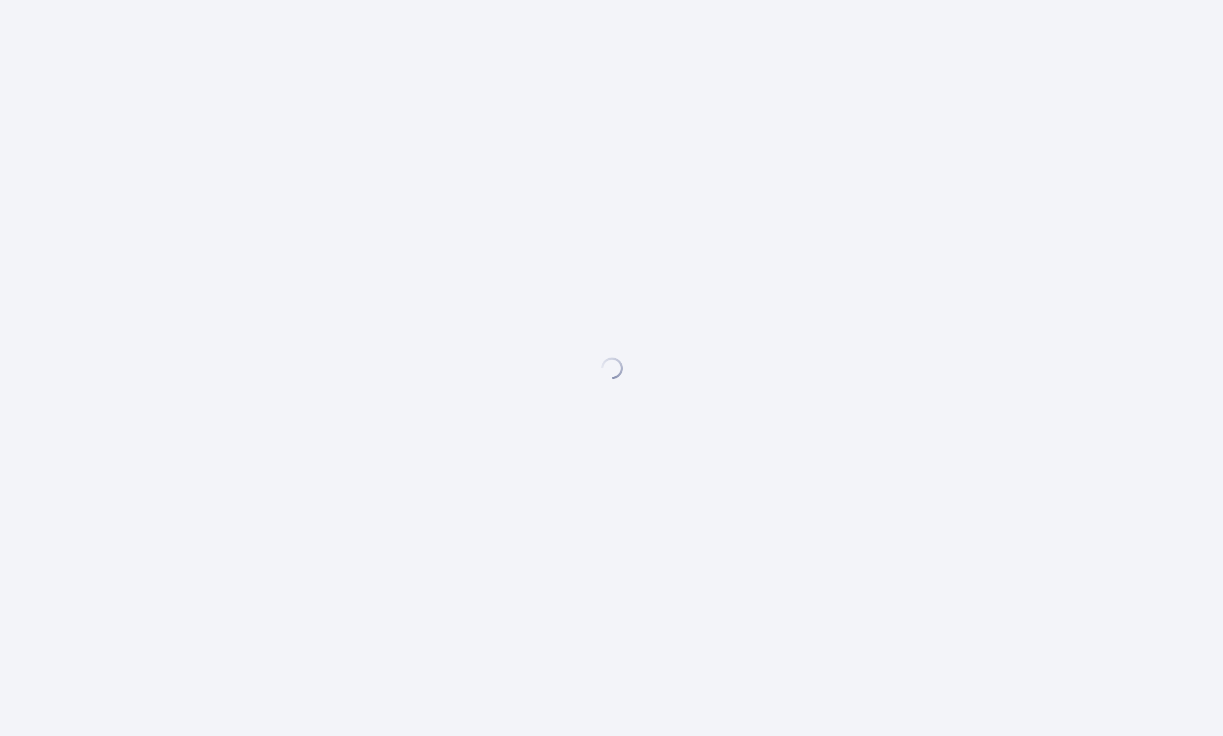 scroll, scrollTop: 0, scrollLeft: 0, axis: both 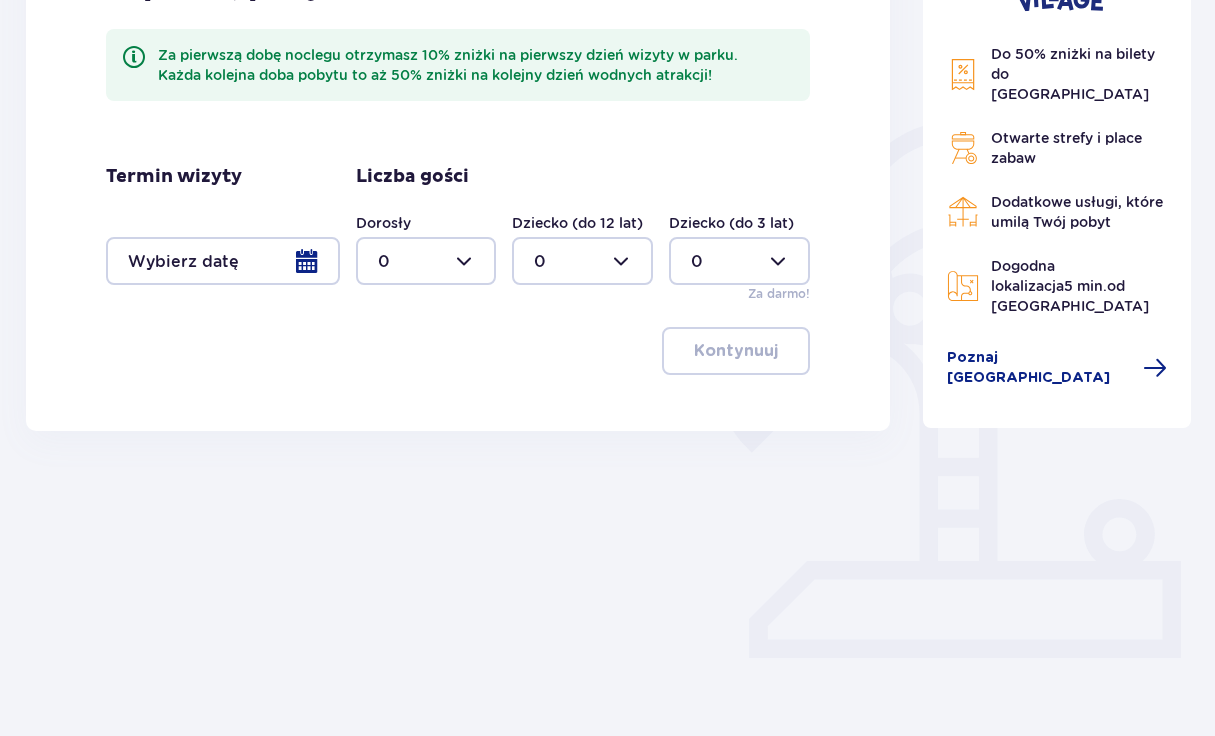 click on "Termin wizyty" at bounding box center [223, 225] 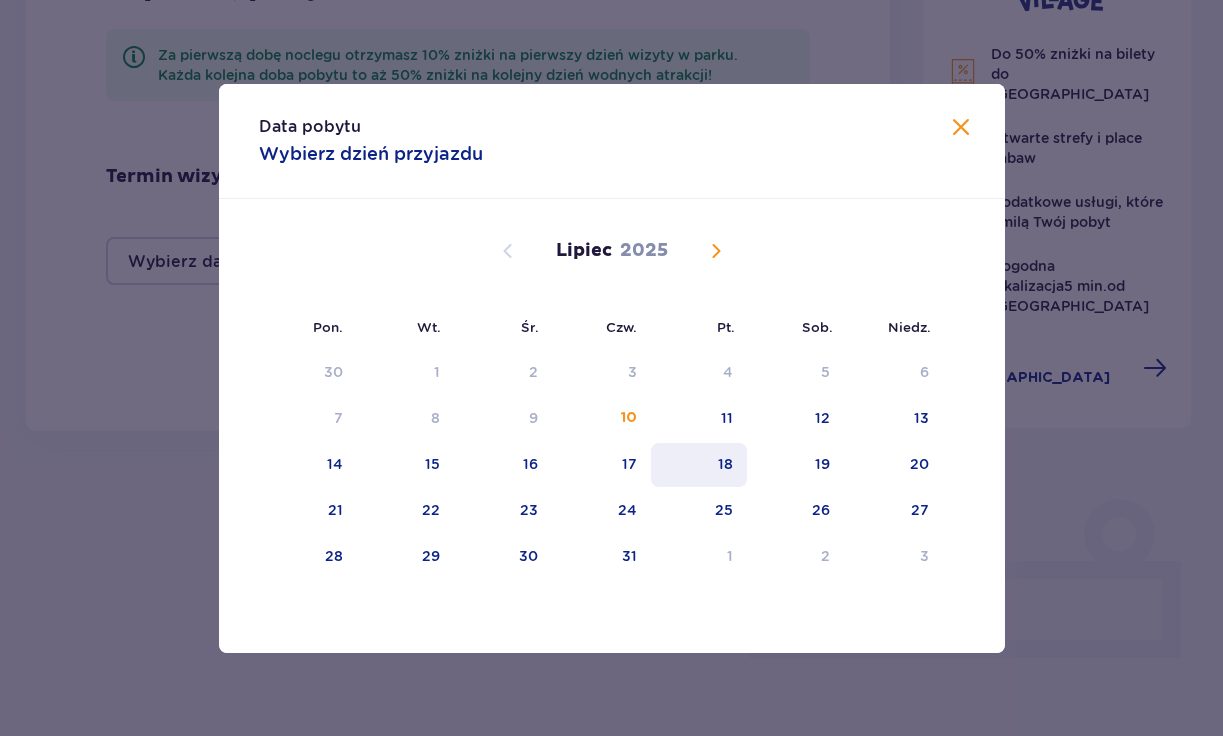 click on "18" at bounding box center [725, 464] 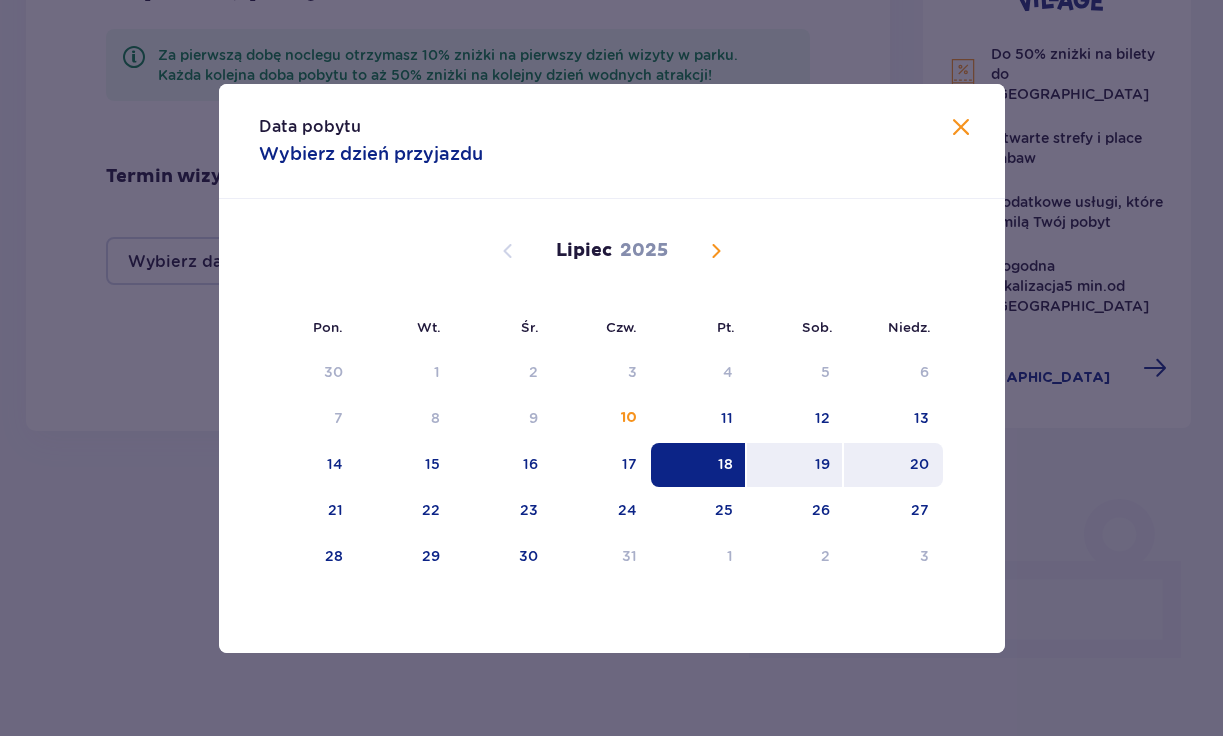 click on "20" at bounding box center [893, 465] 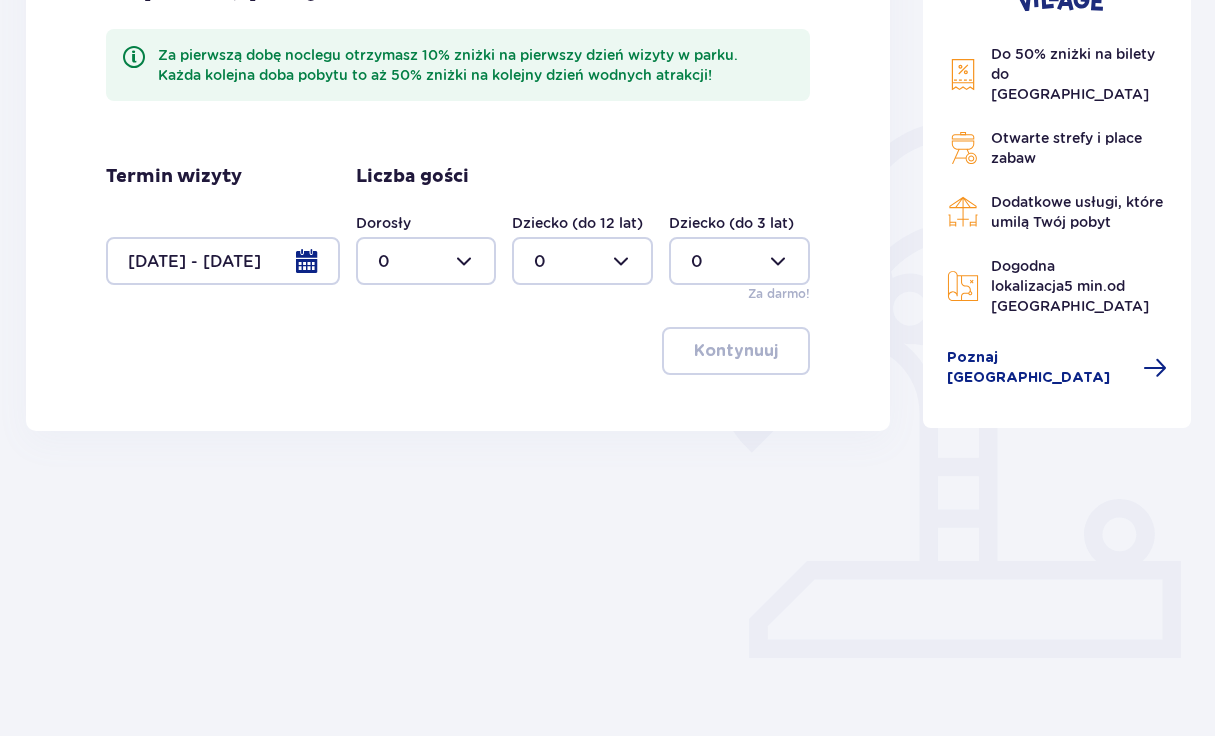 click at bounding box center (426, 261) 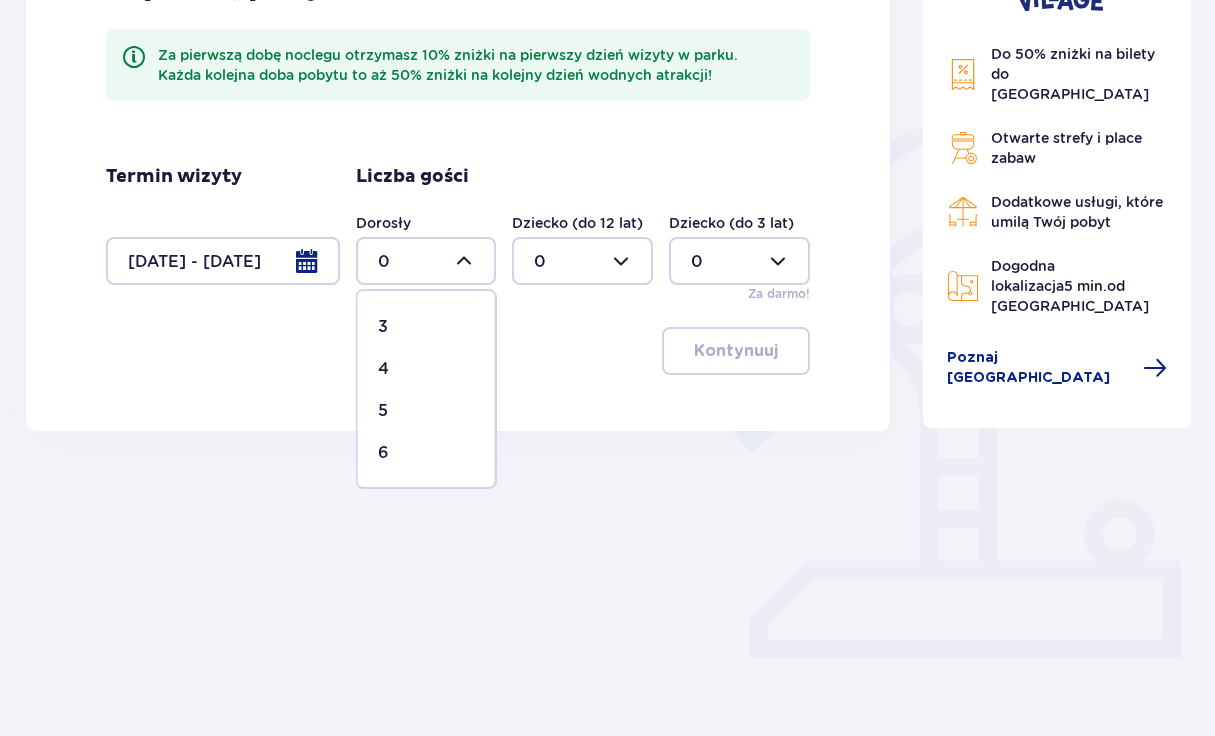 scroll, scrollTop: 192, scrollLeft: 0, axis: vertical 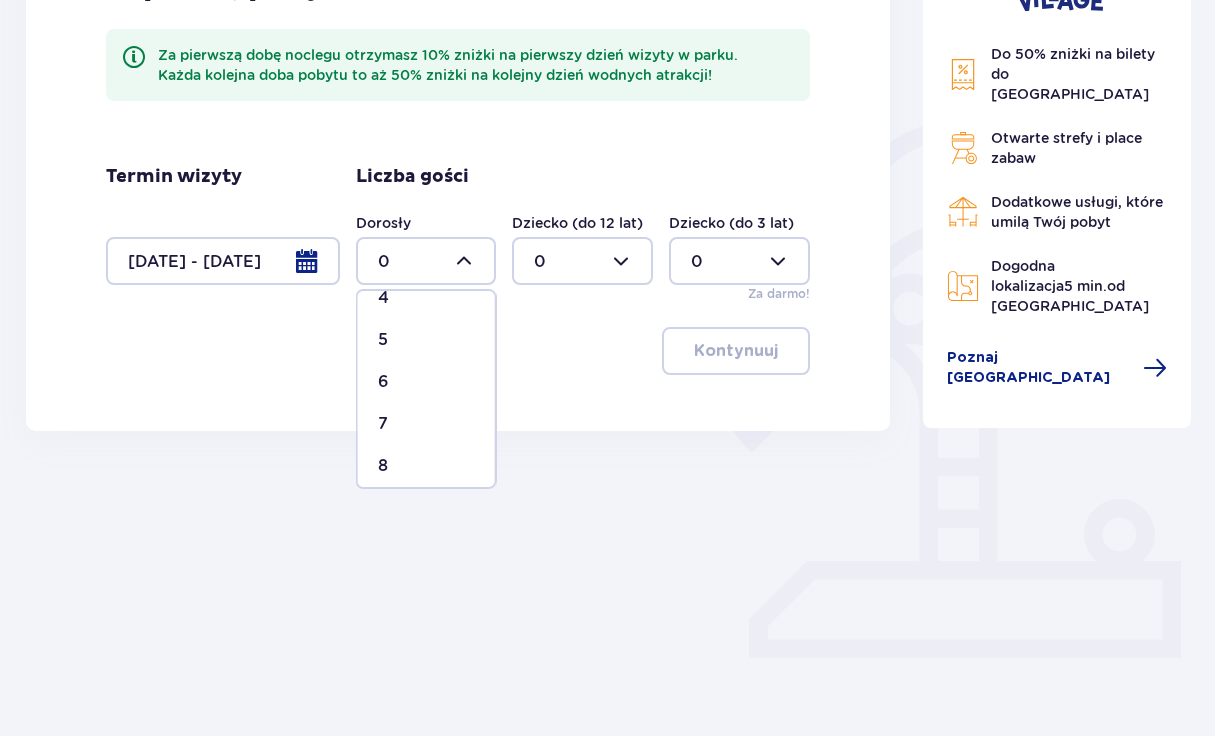 click on "5" at bounding box center (426, 340) 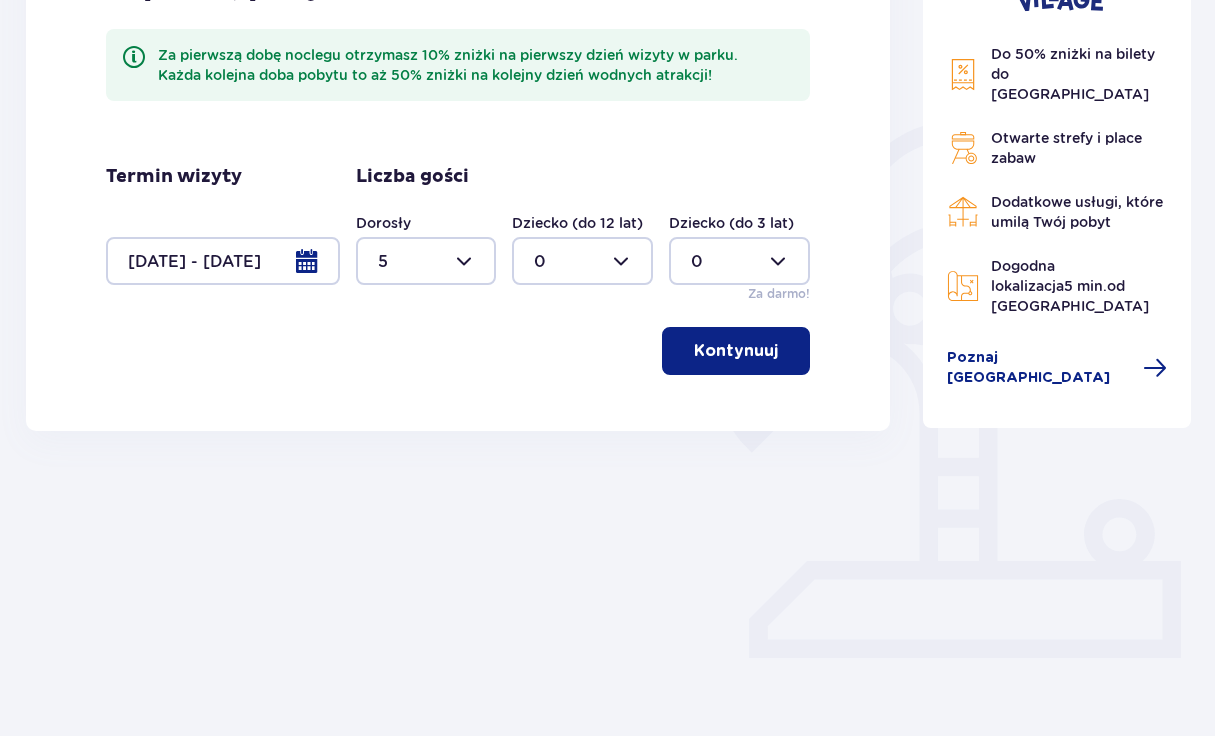 click at bounding box center [582, 261] 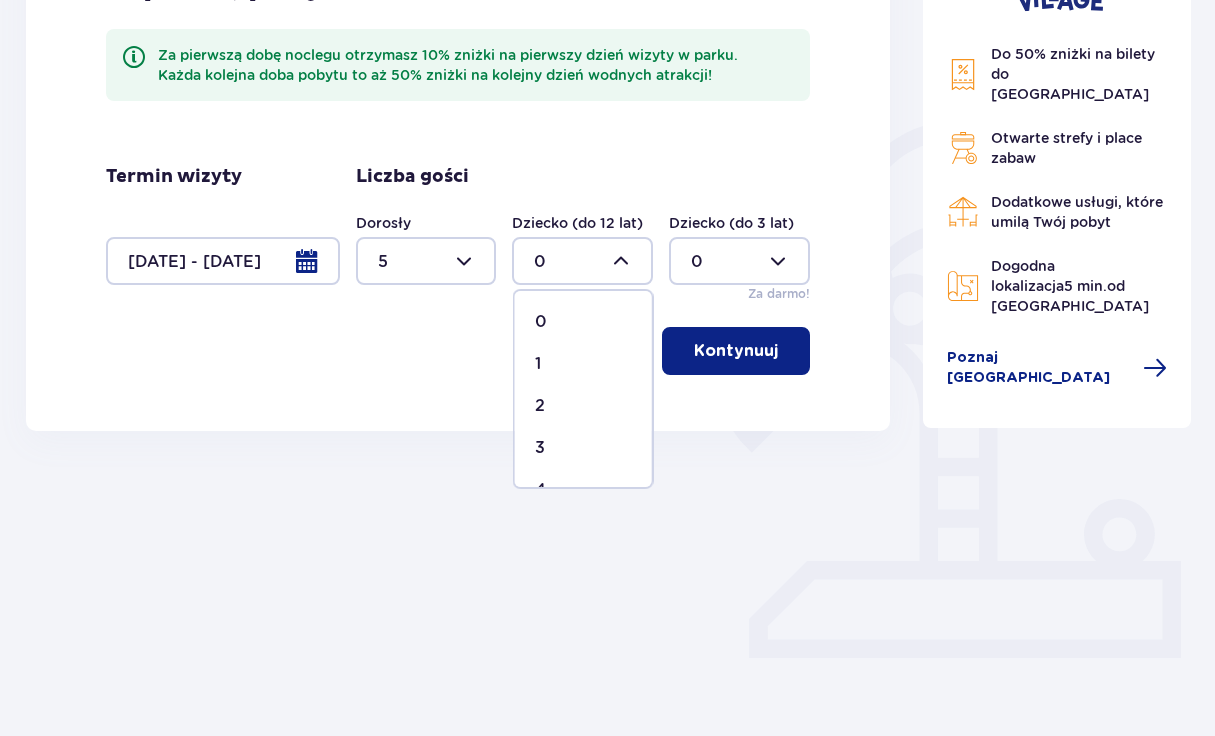 click on "1" at bounding box center (583, 364) 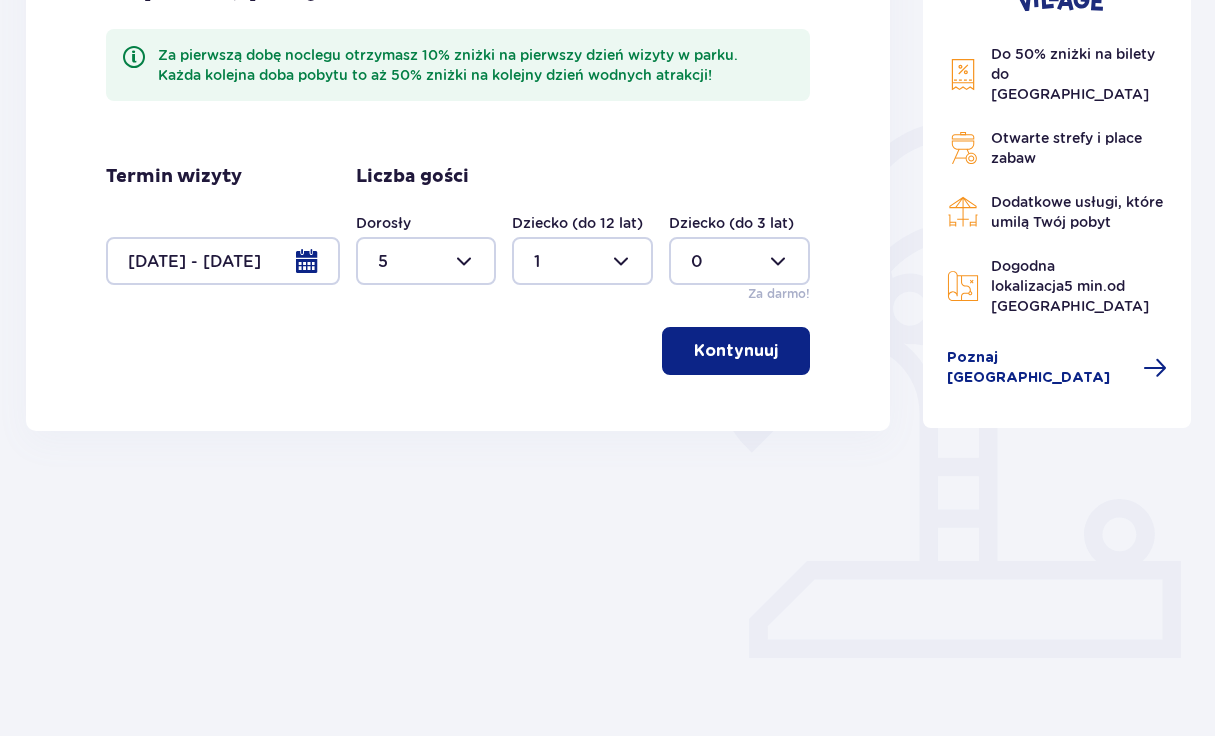 click at bounding box center [739, 261] 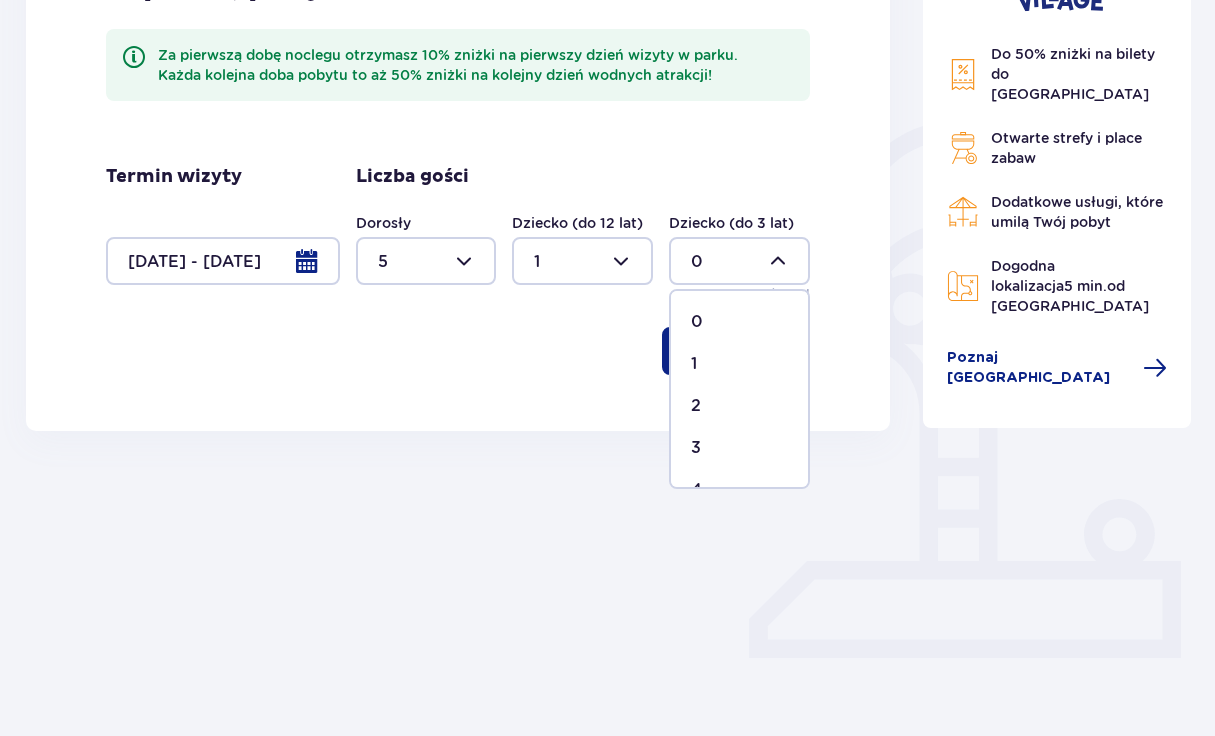 click on "1" at bounding box center [739, 364] 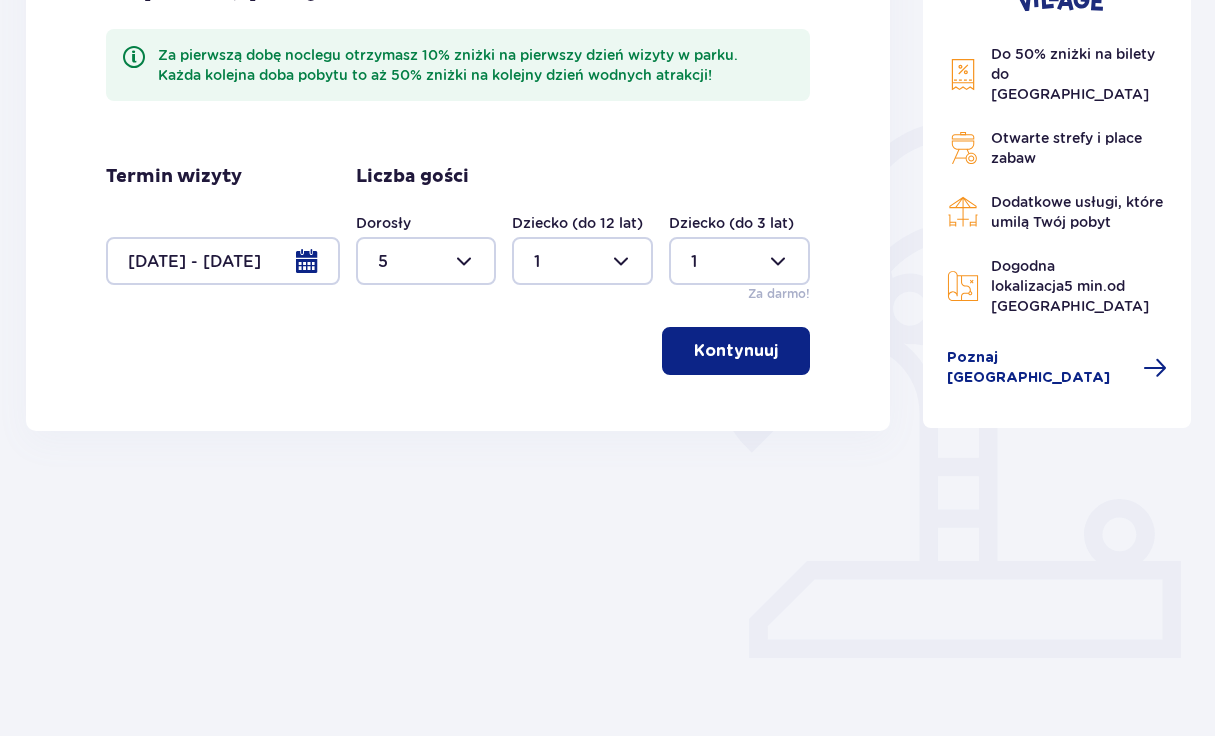 click on "Kontynuuj" at bounding box center [736, 351] 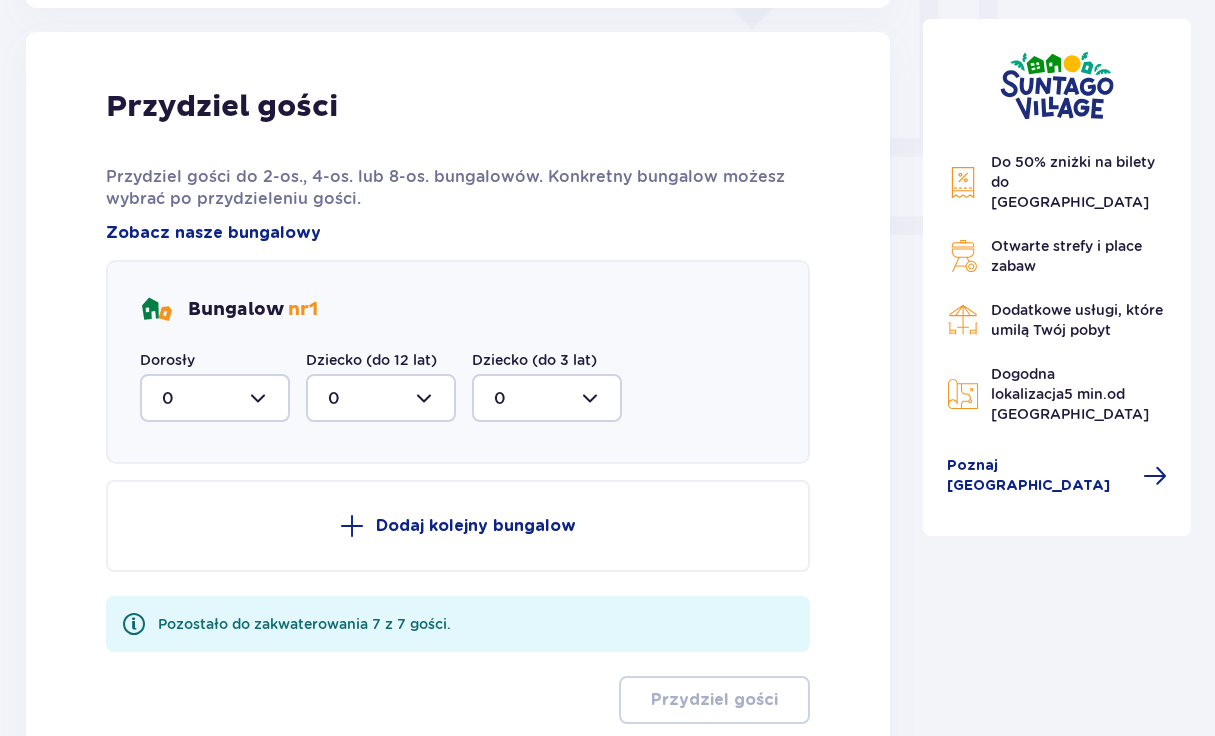 scroll, scrollTop: 806, scrollLeft: 0, axis: vertical 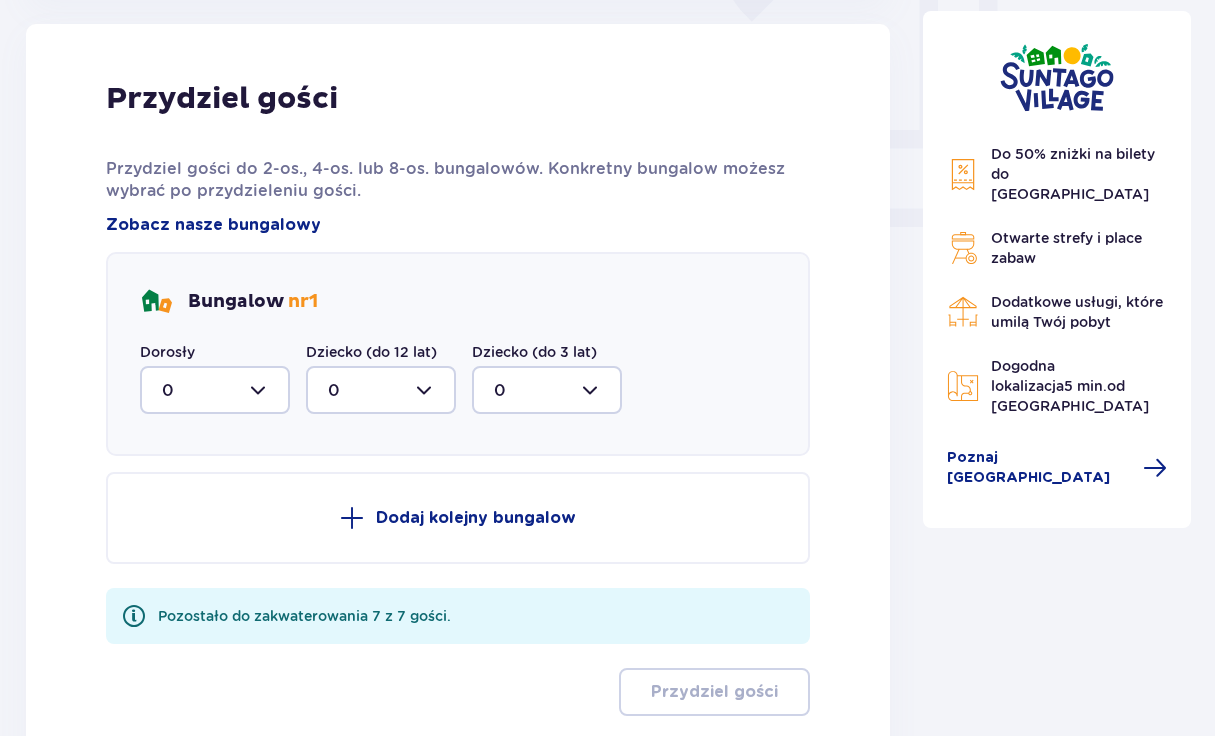 click at bounding box center (215, 390) 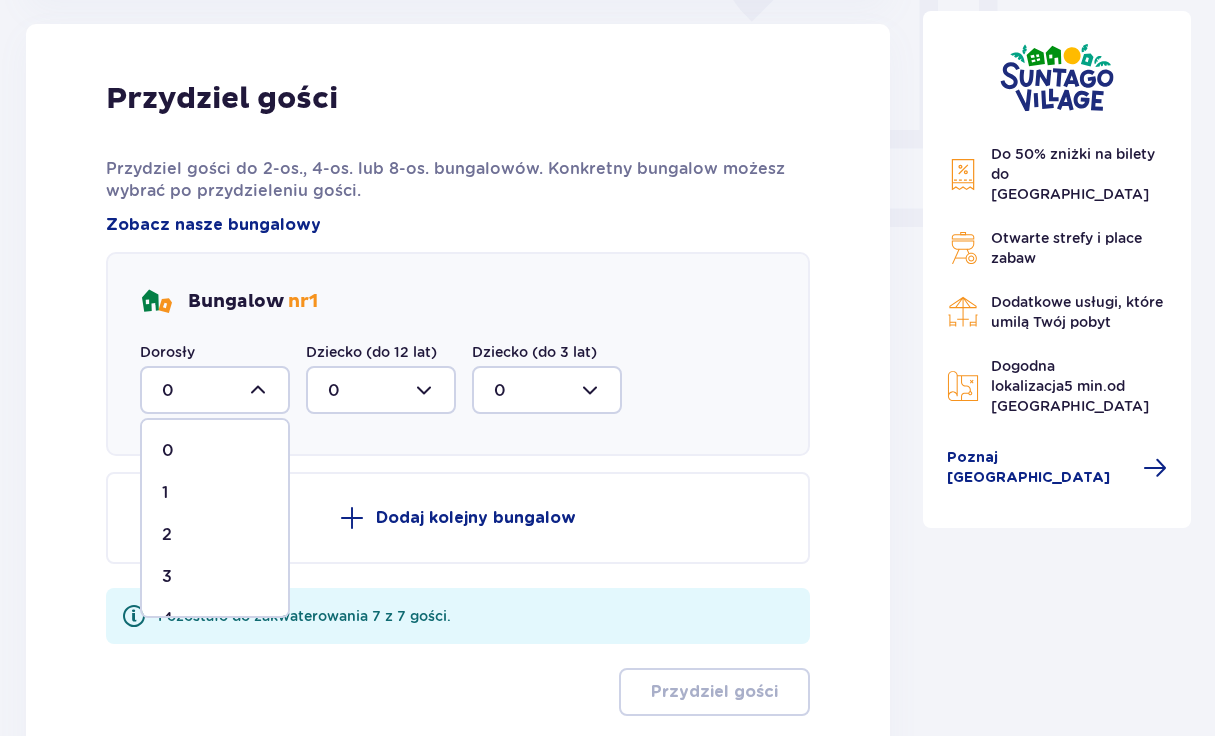 click on "2" at bounding box center [215, 535] 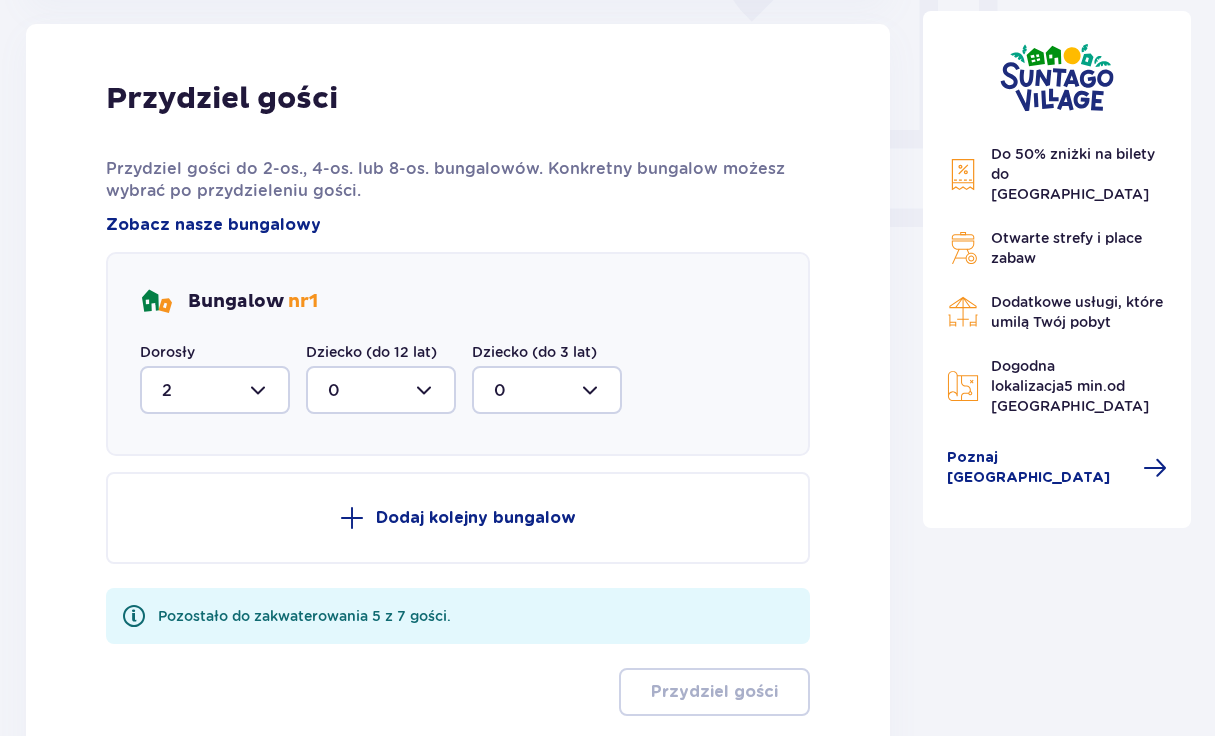 click at bounding box center [381, 390] 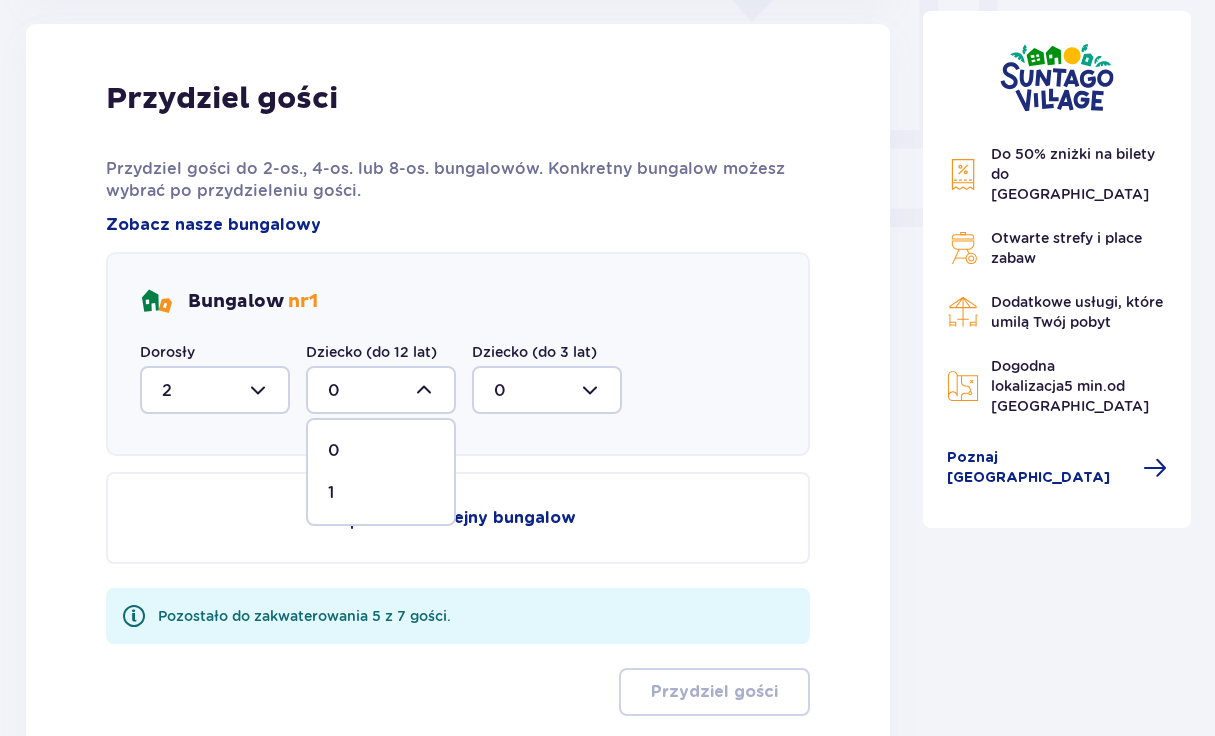 click on "1" at bounding box center (381, 493) 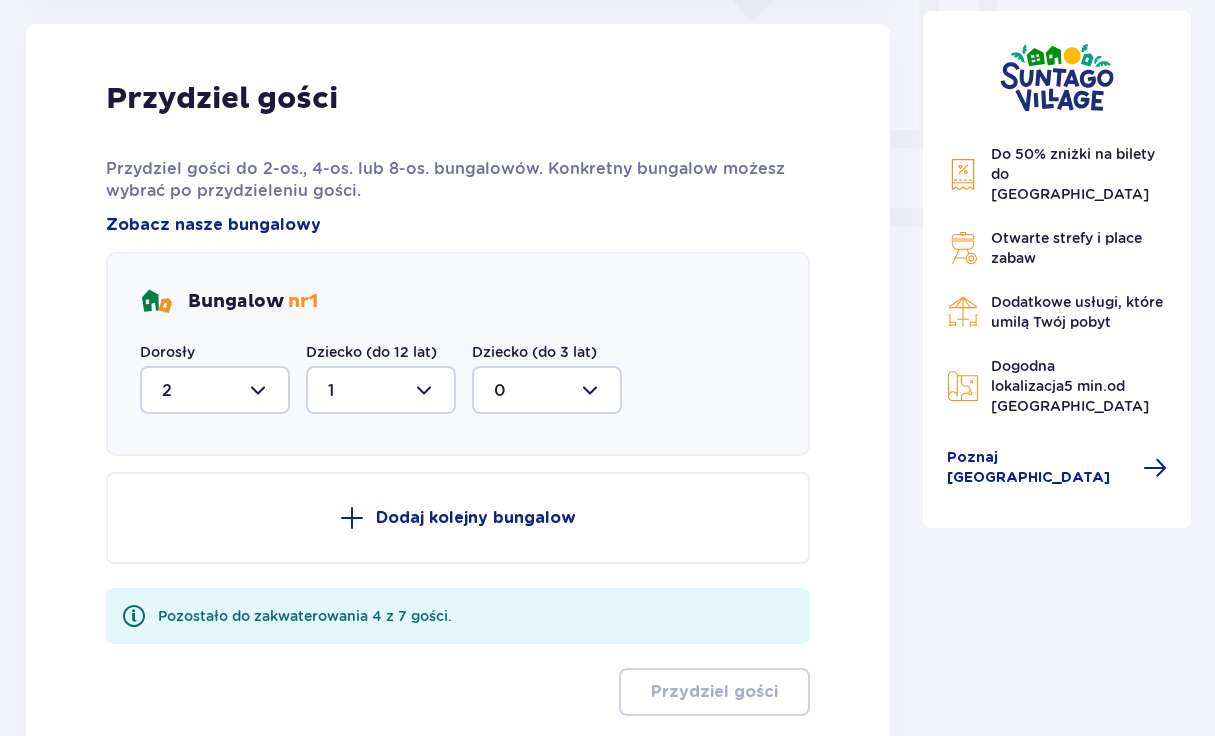 click on "Dodaj kolejny bungalow" at bounding box center (476, 518) 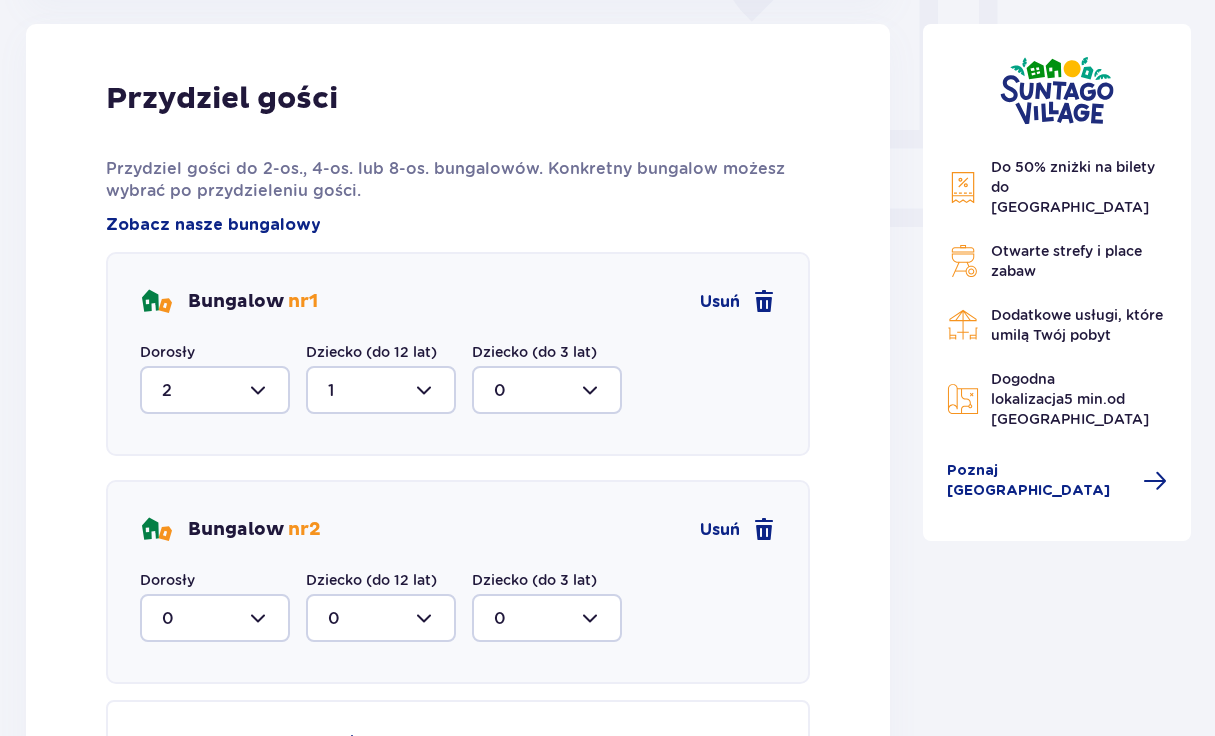 click at bounding box center (215, 618) 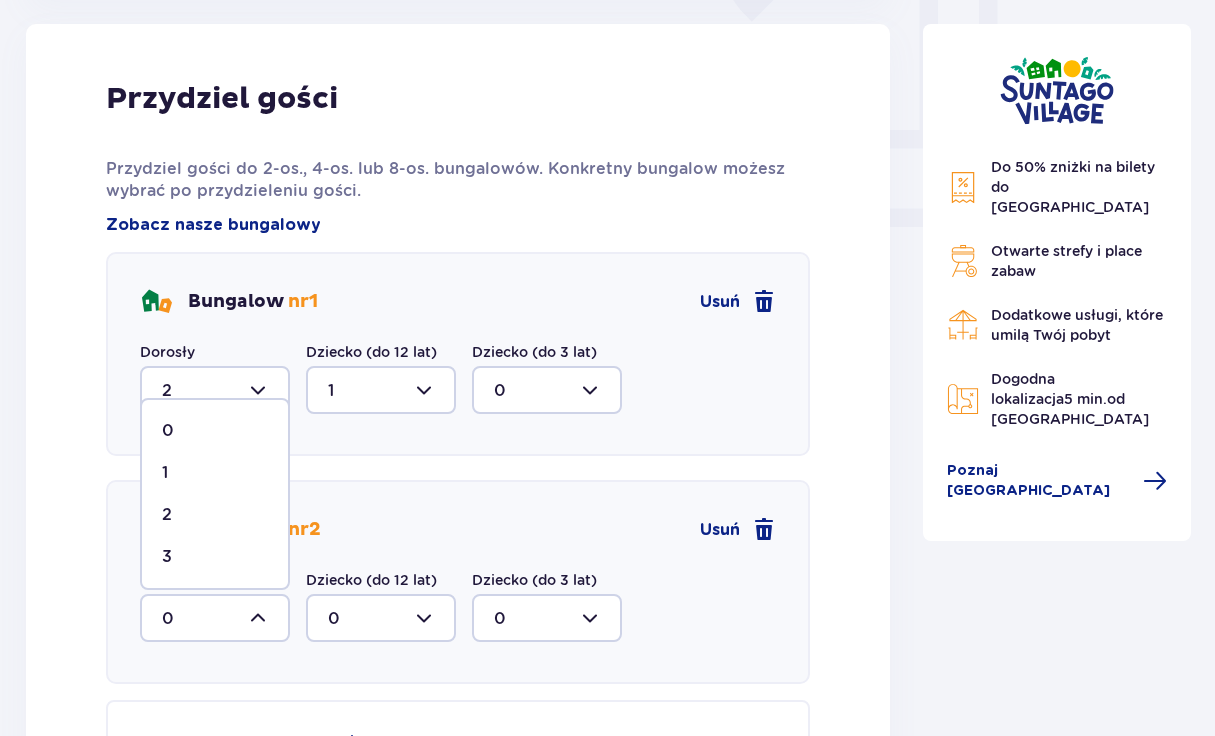 click on "2" at bounding box center (215, 515) 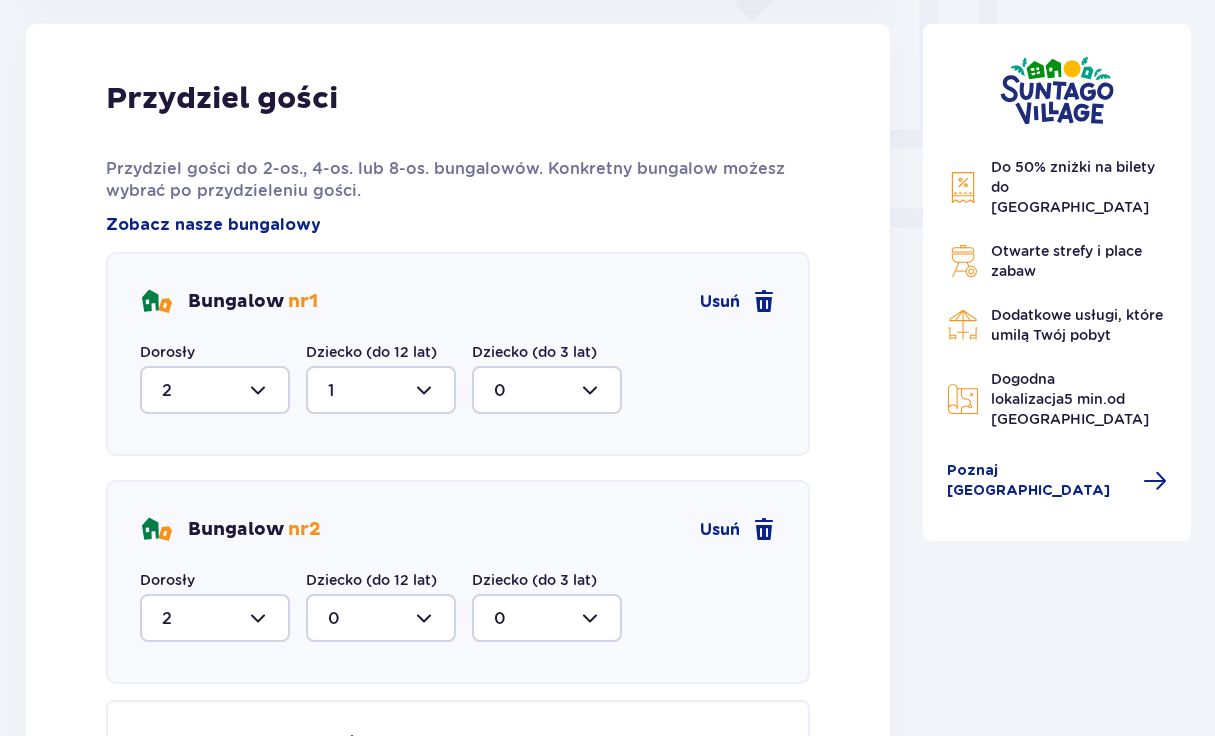 click at bounding box center (547, 618) 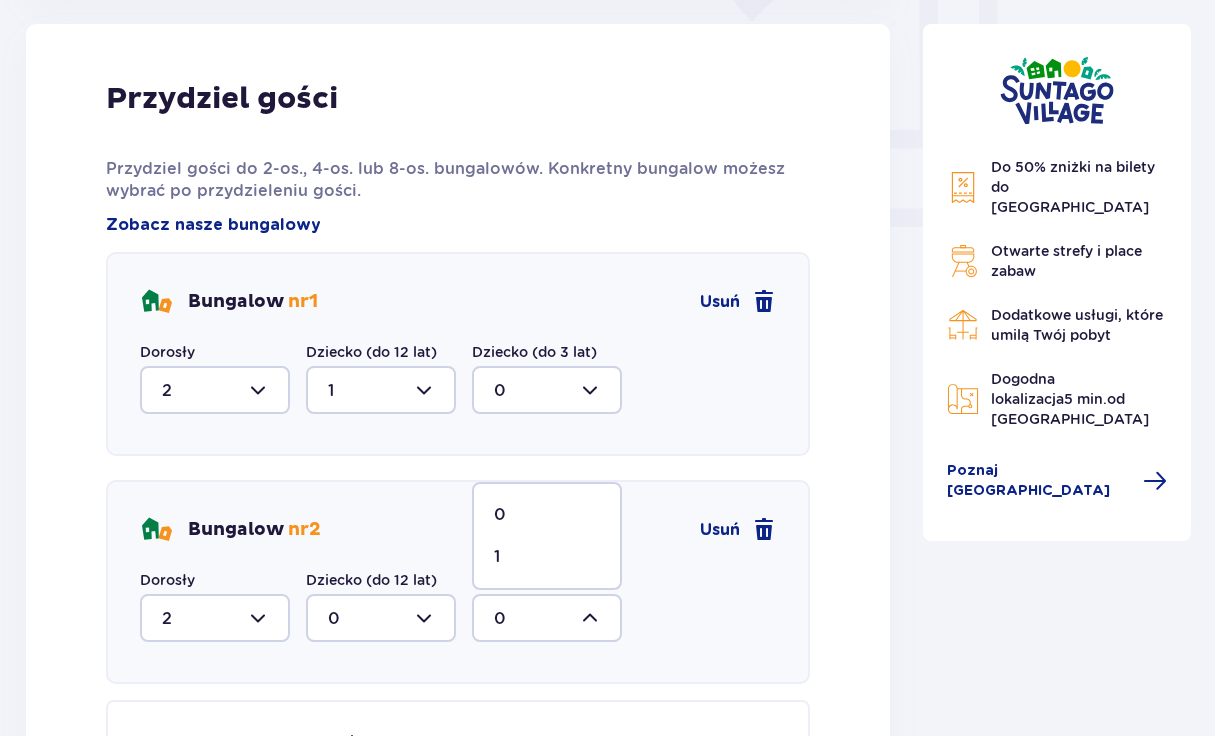 click on "1" at bounding box center (547, 557) 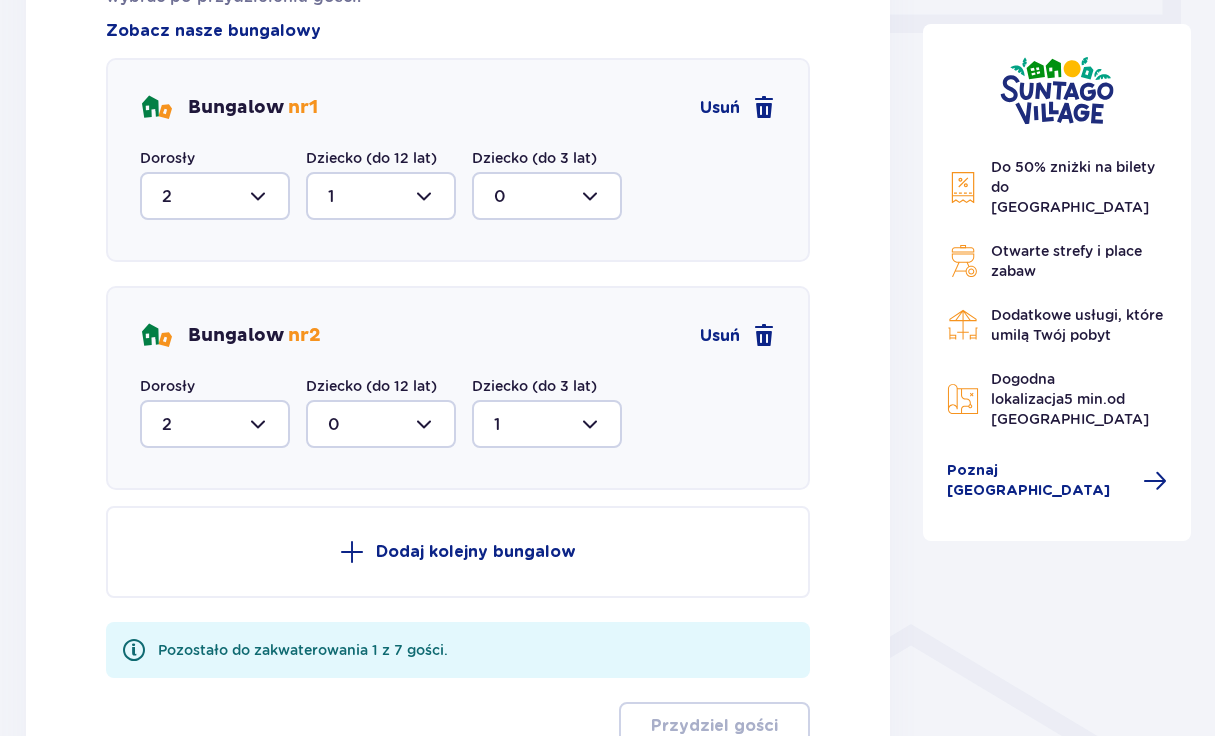 scroll, scrollTop: 1038, scrollLeft: 0, axis: vertical 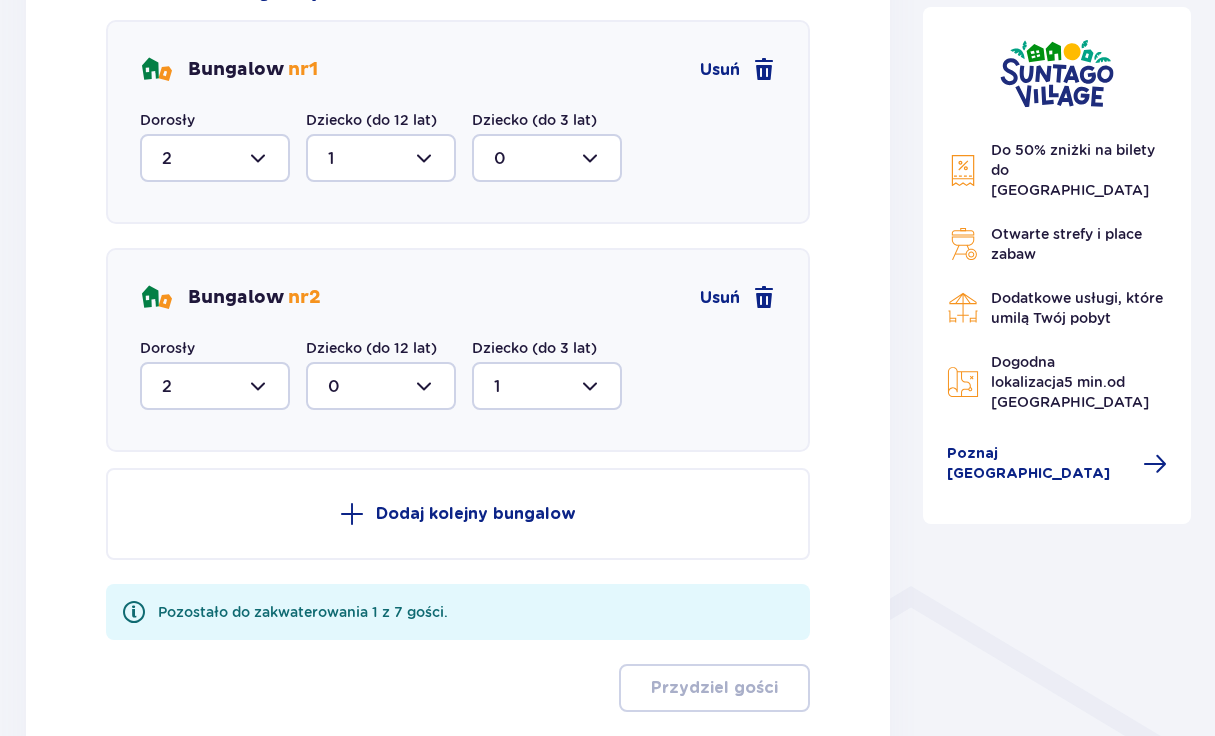 click on "Dodaj kolejny bungalow" at bounding box center [458, 514] 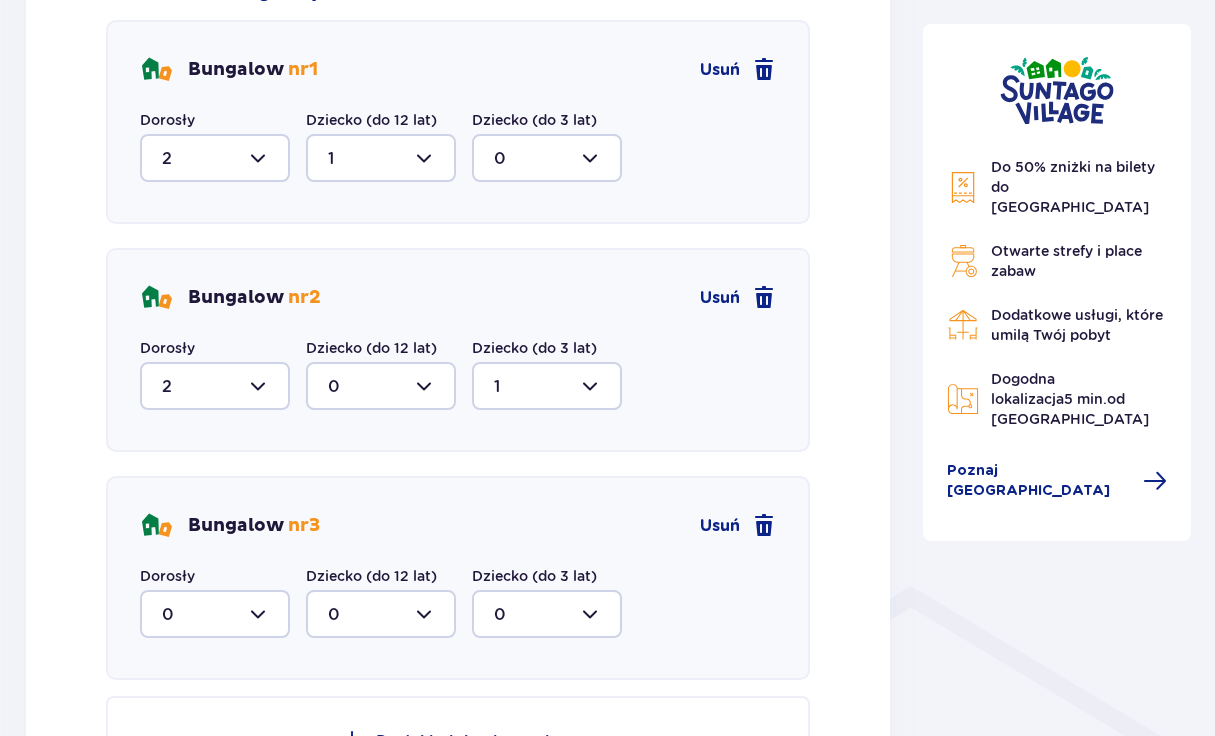 click at bounding box center [215, 614] 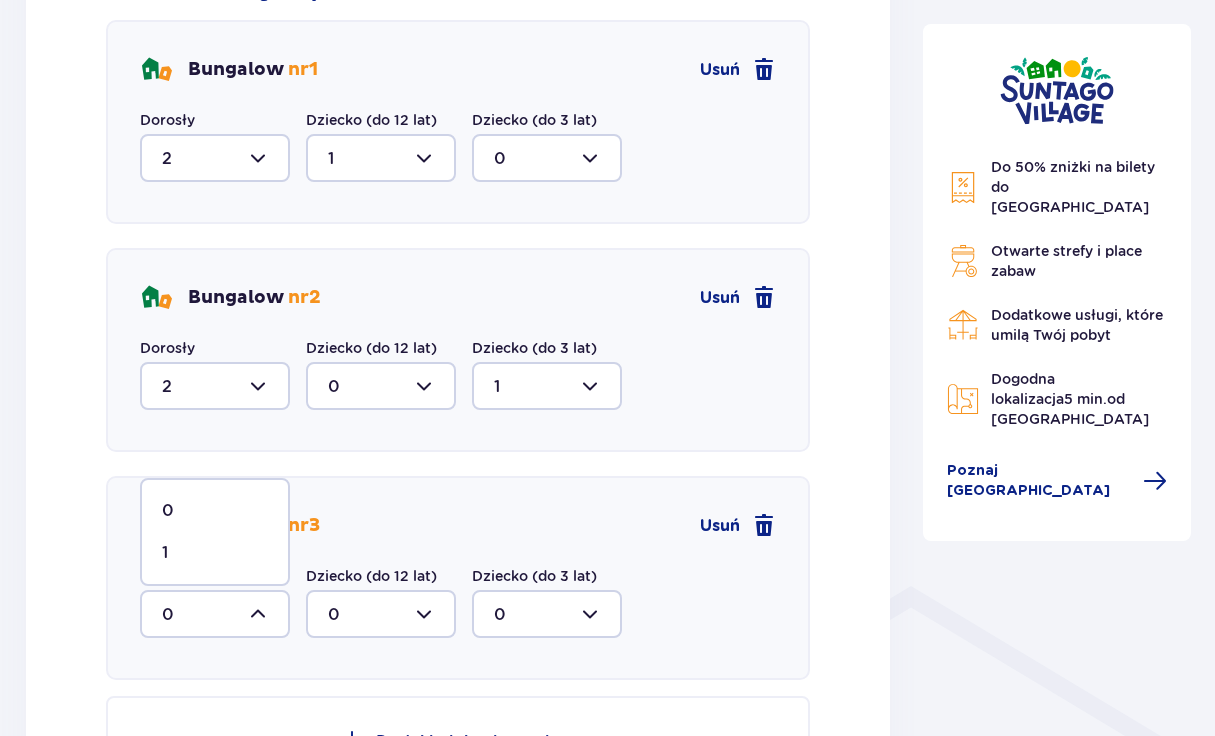 click on "1" at bounding box center [215, 553] 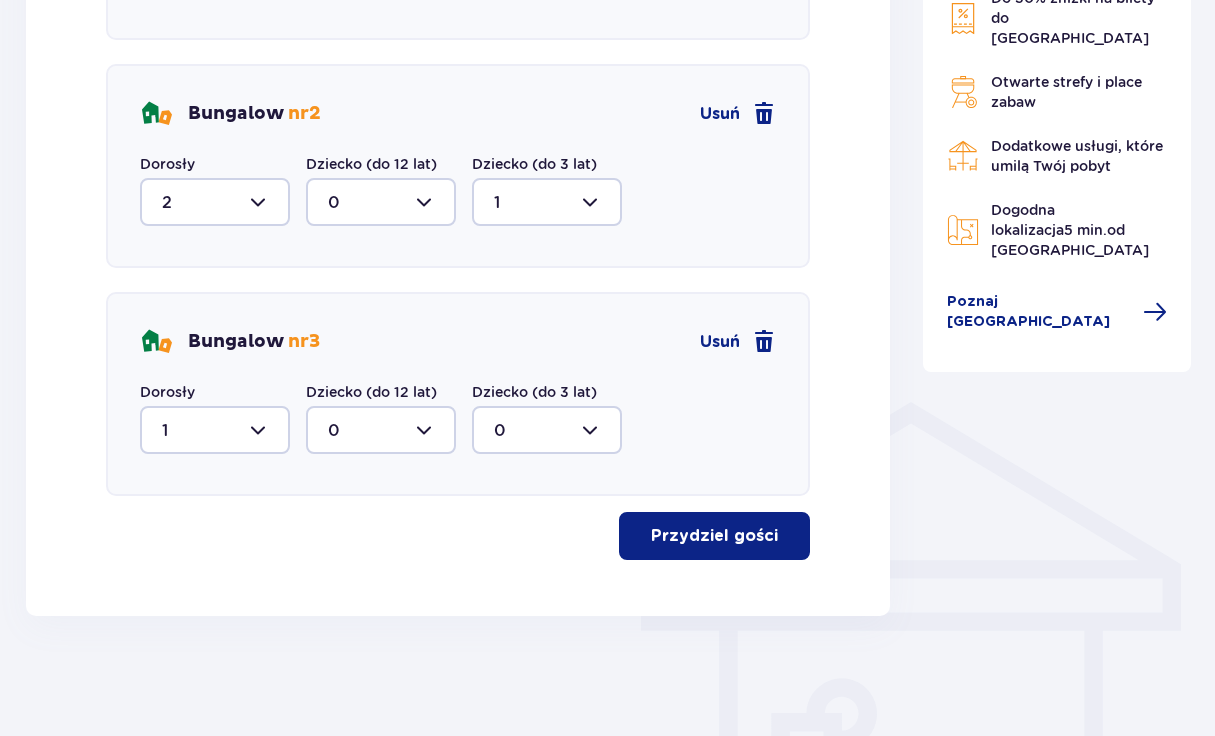 scroll, scrollTop: 1222, scrollLeft: 0, axis: vertical 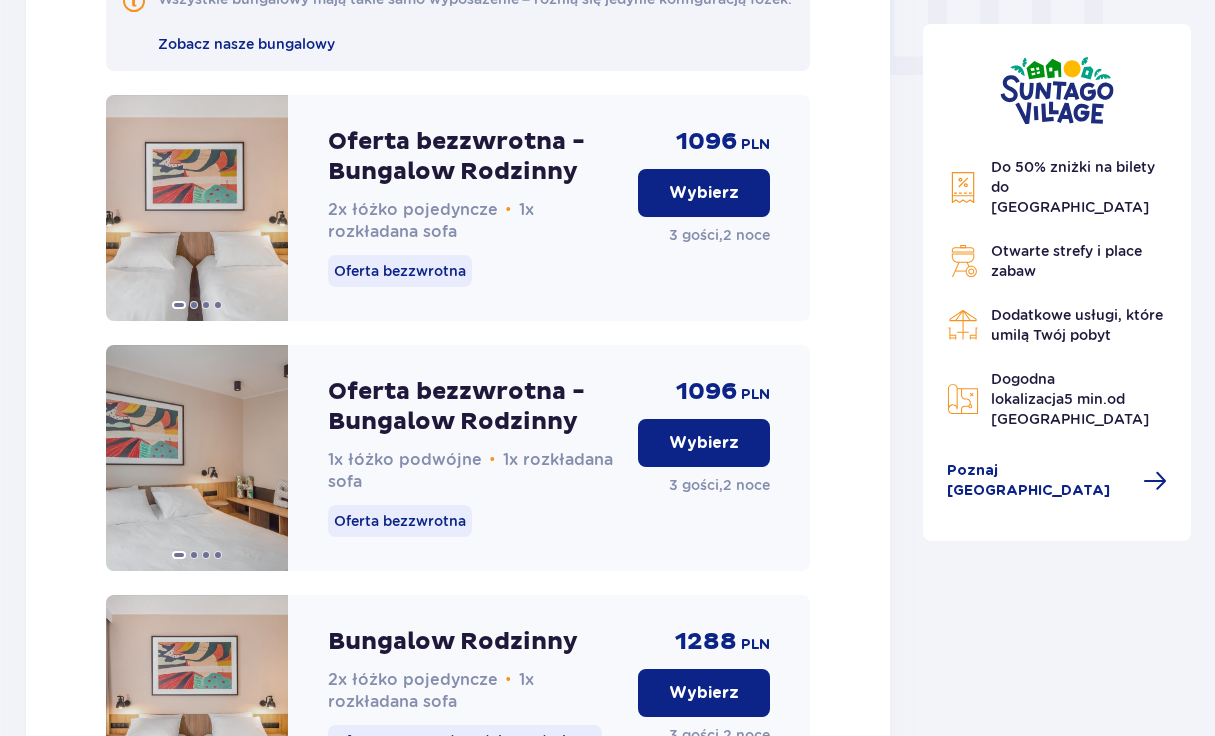 click on "Wybierz" at bounding box center [704, 443] 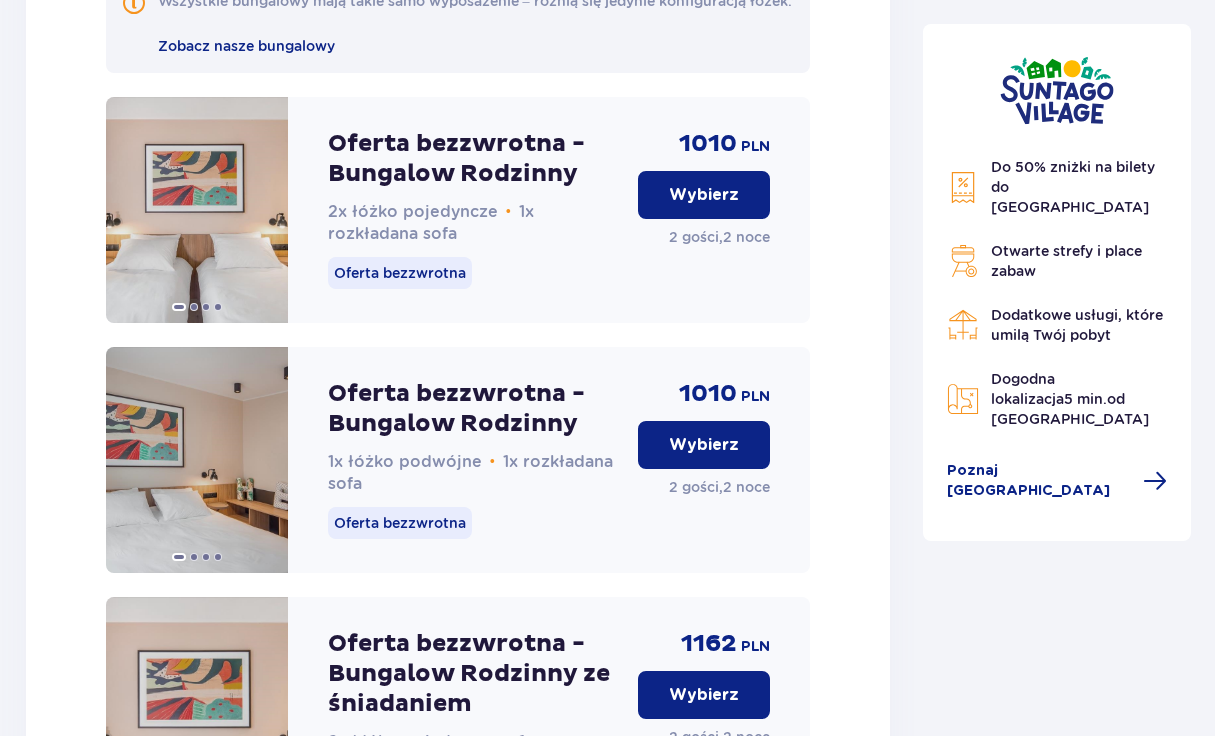 scroll, scrollTop: 4409, scrollLeft: 0, axis: vertical 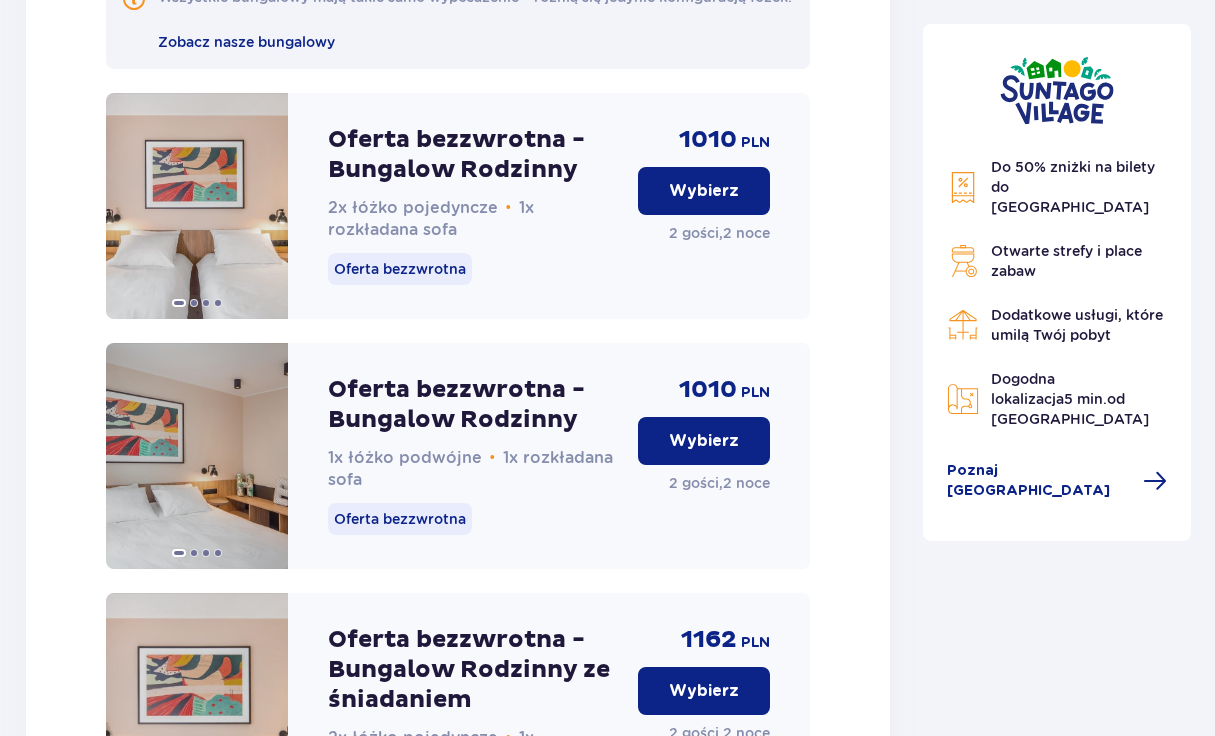 click on "Wybierz" at bounding box center [704, 441] 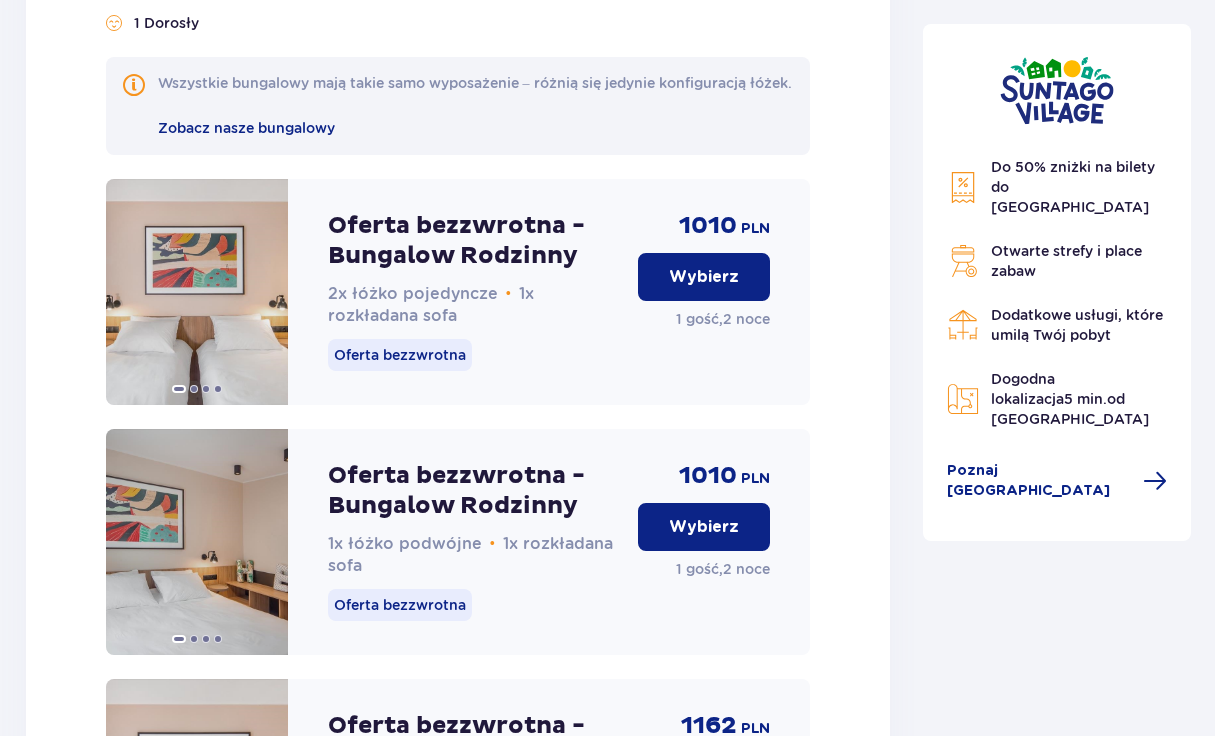 scroll, scrollTop: 6709, scrollLeft: 0, axis: vertical 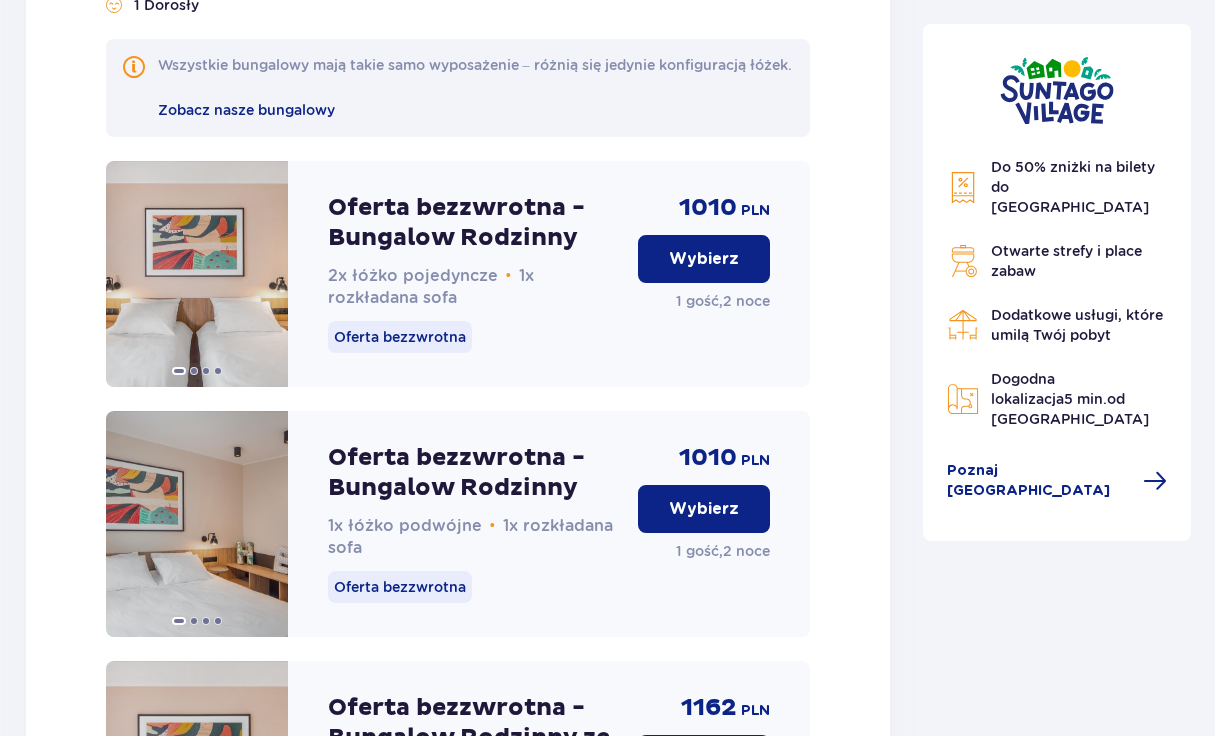click on "Wybierz" at bounding box center (704, 509) 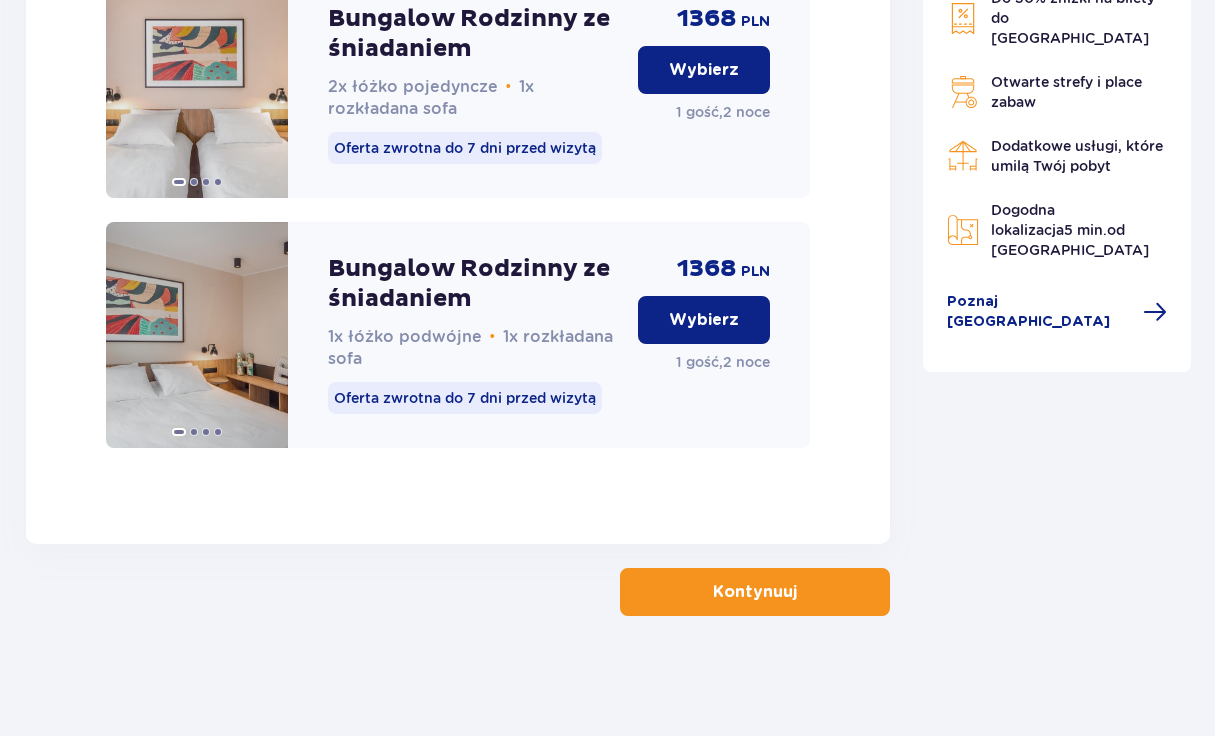 scroll, scrollTop: 8458, scrollLeft: 0, axis: vertical 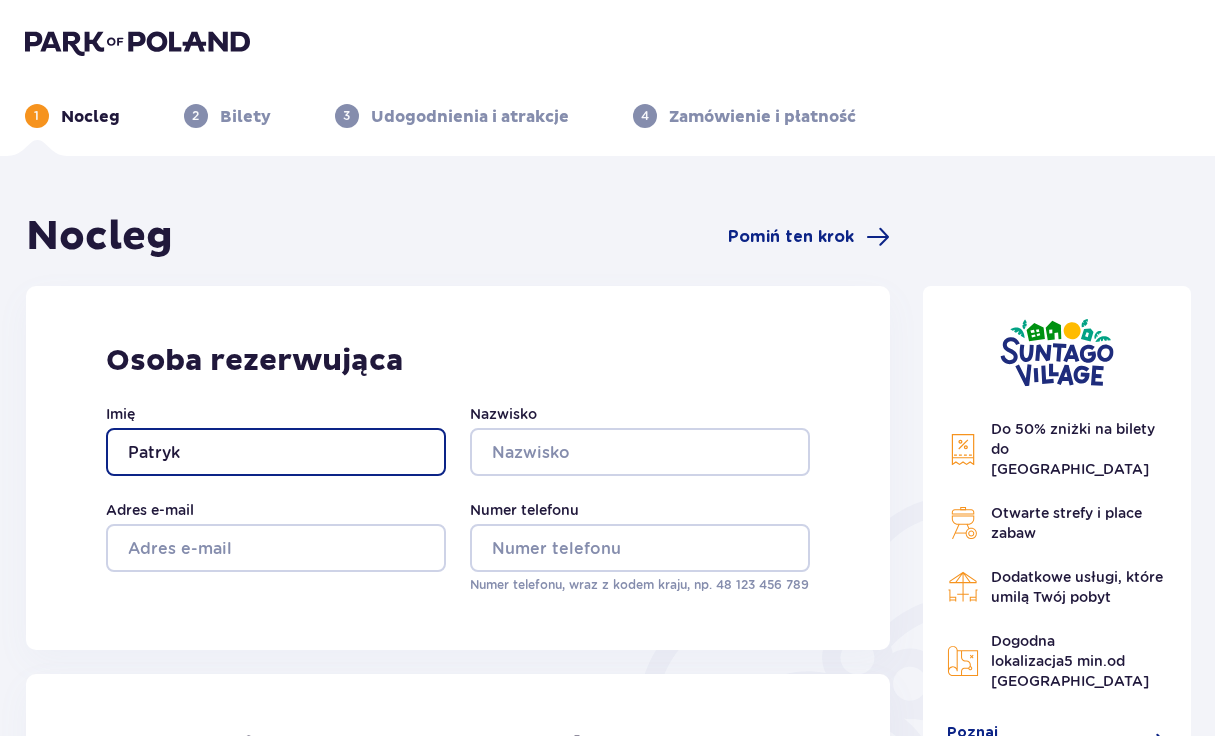 type on "Patryk" 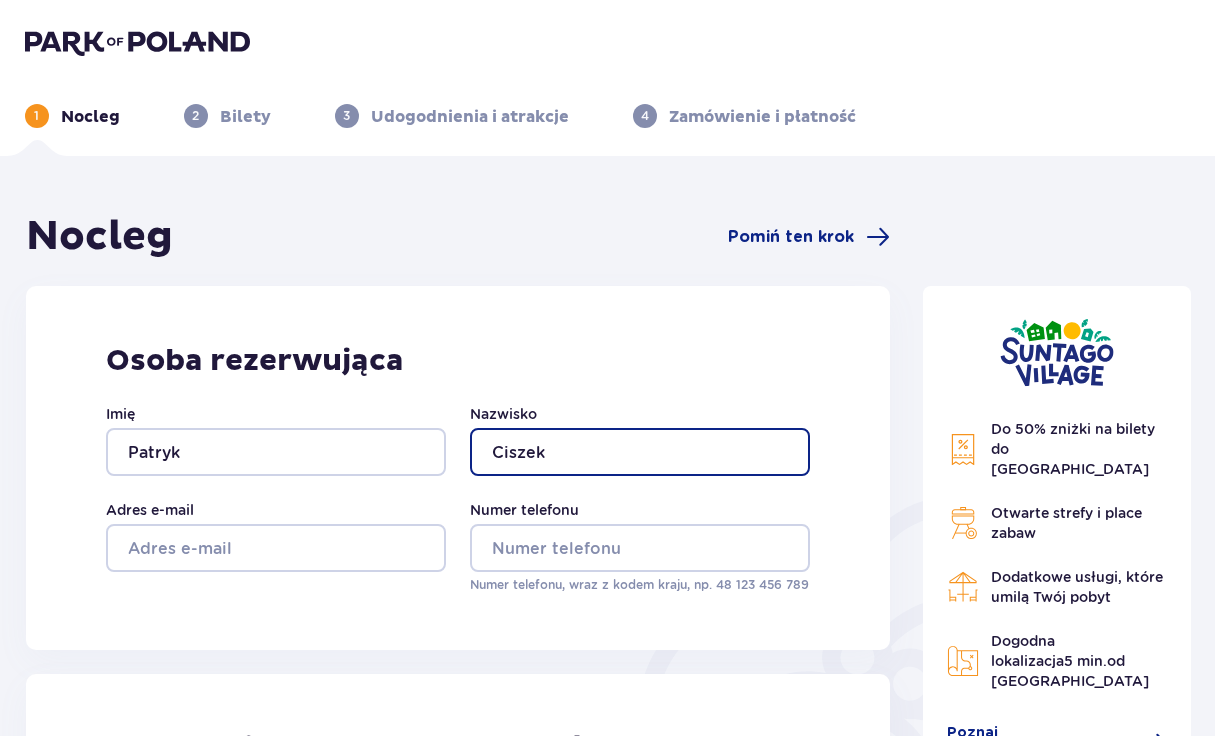 type on "Ciszek" 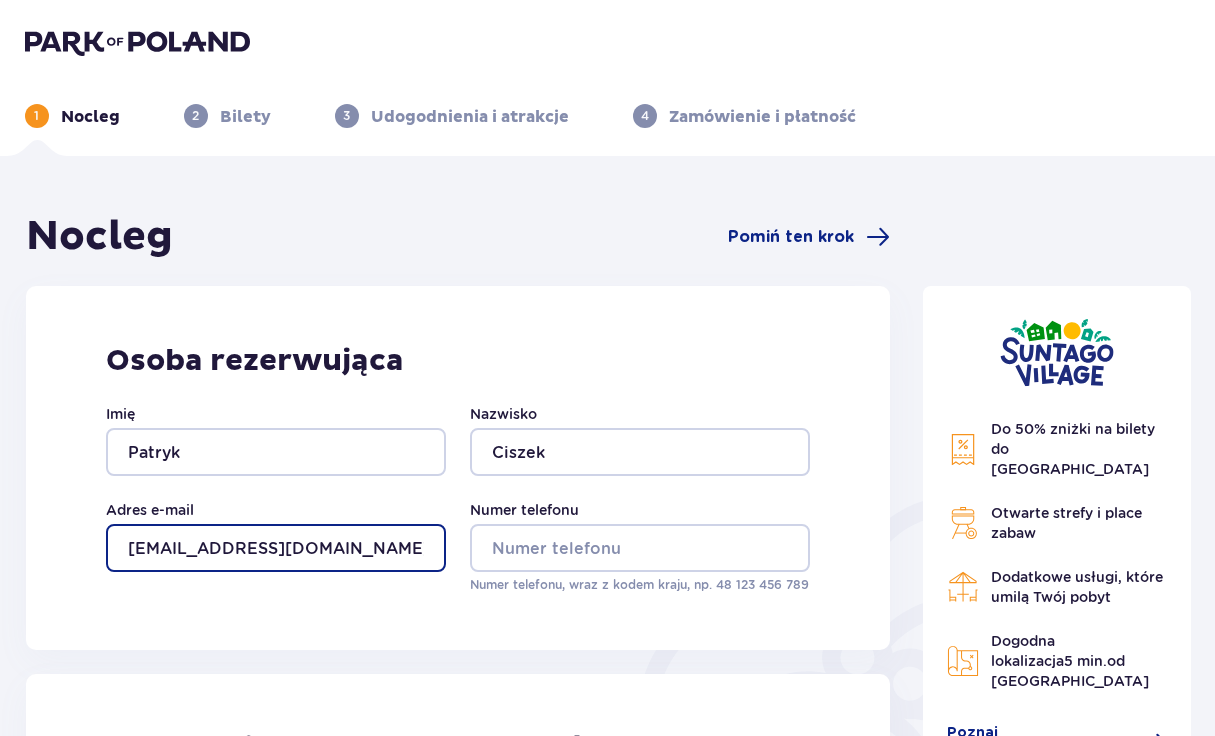 type on "[EMAIL_ADDRESS][DOMAIN_NAME]" 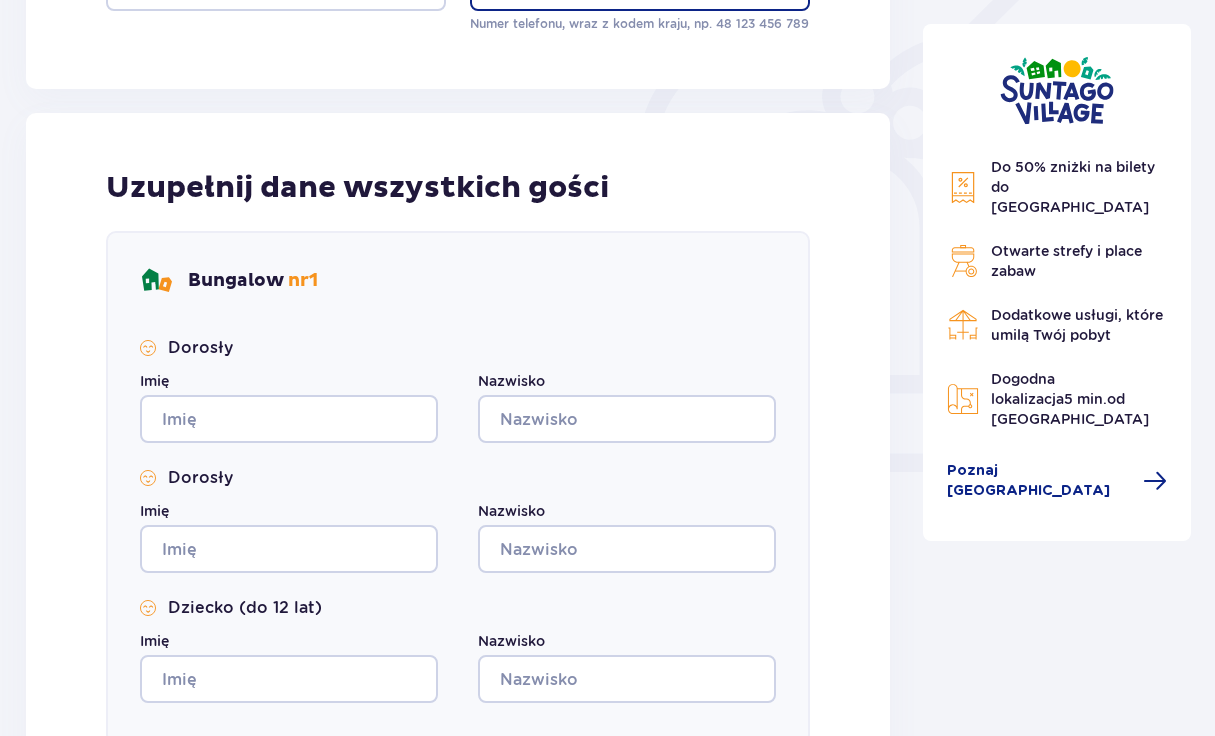 scroll, scrollTop: 644, scrollLeft: 0, axis: vertical 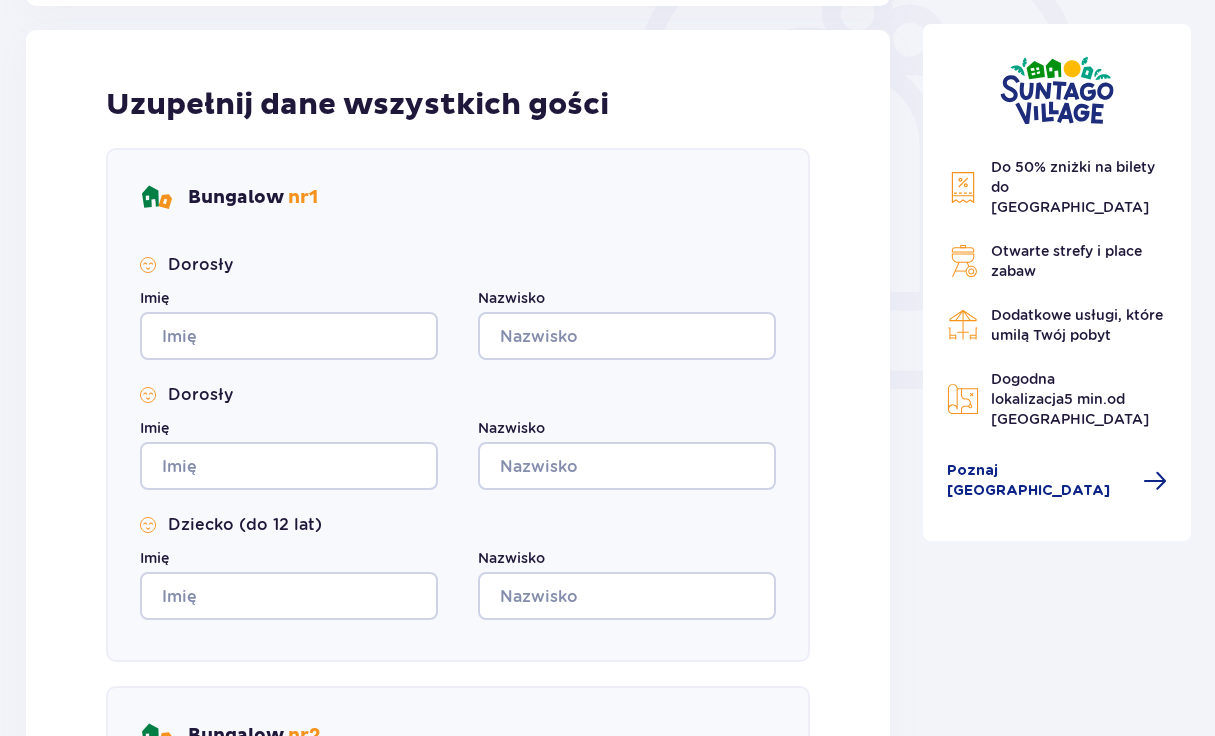 type on "602371815" 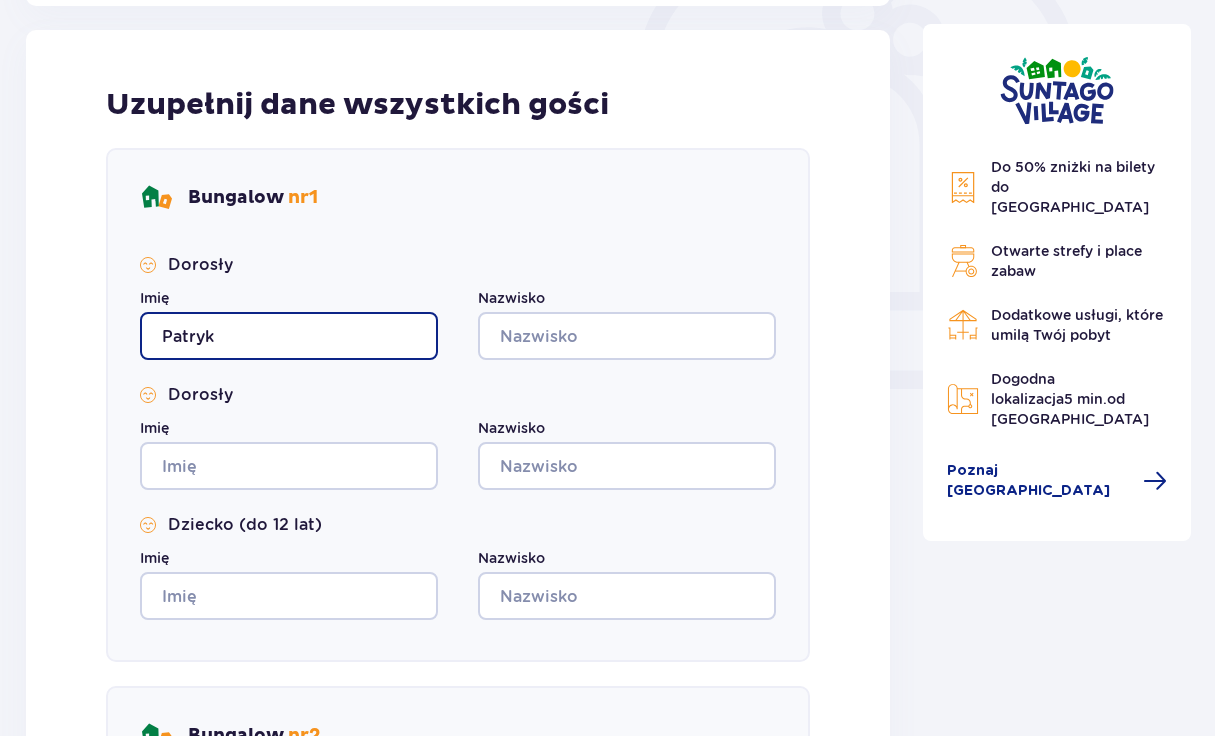 type on "Patryk" 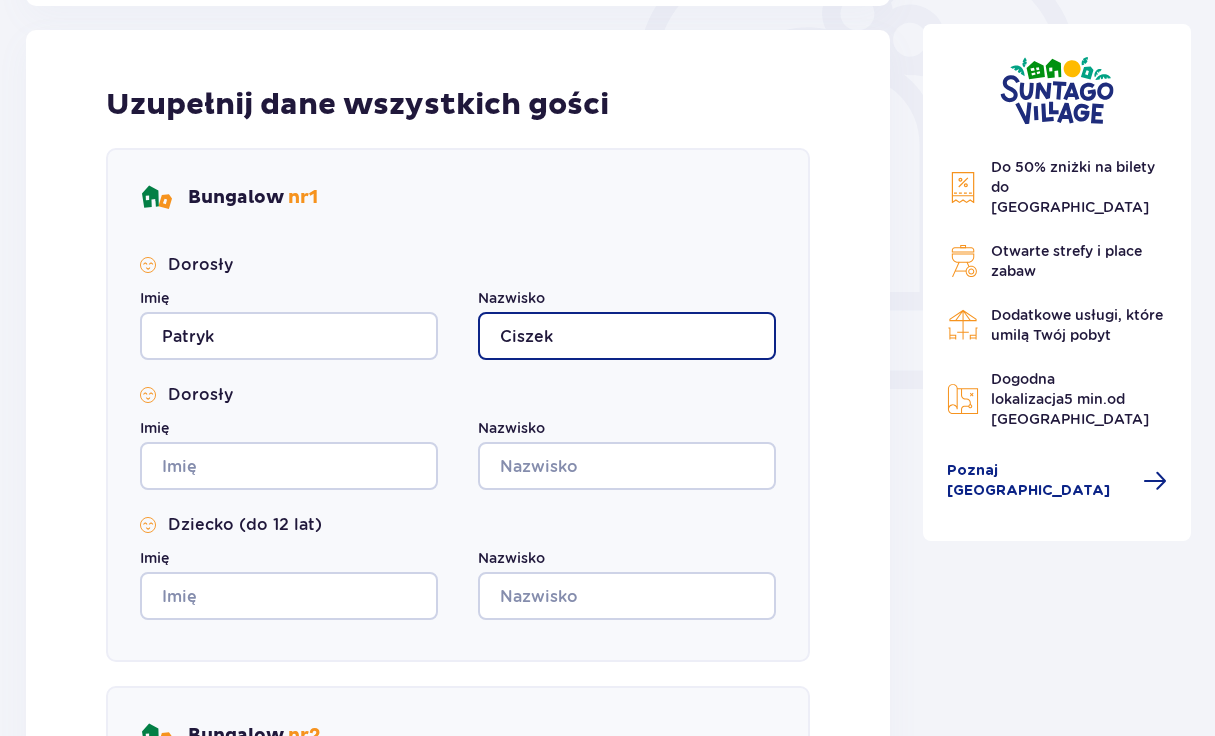 type on "Ciszek" 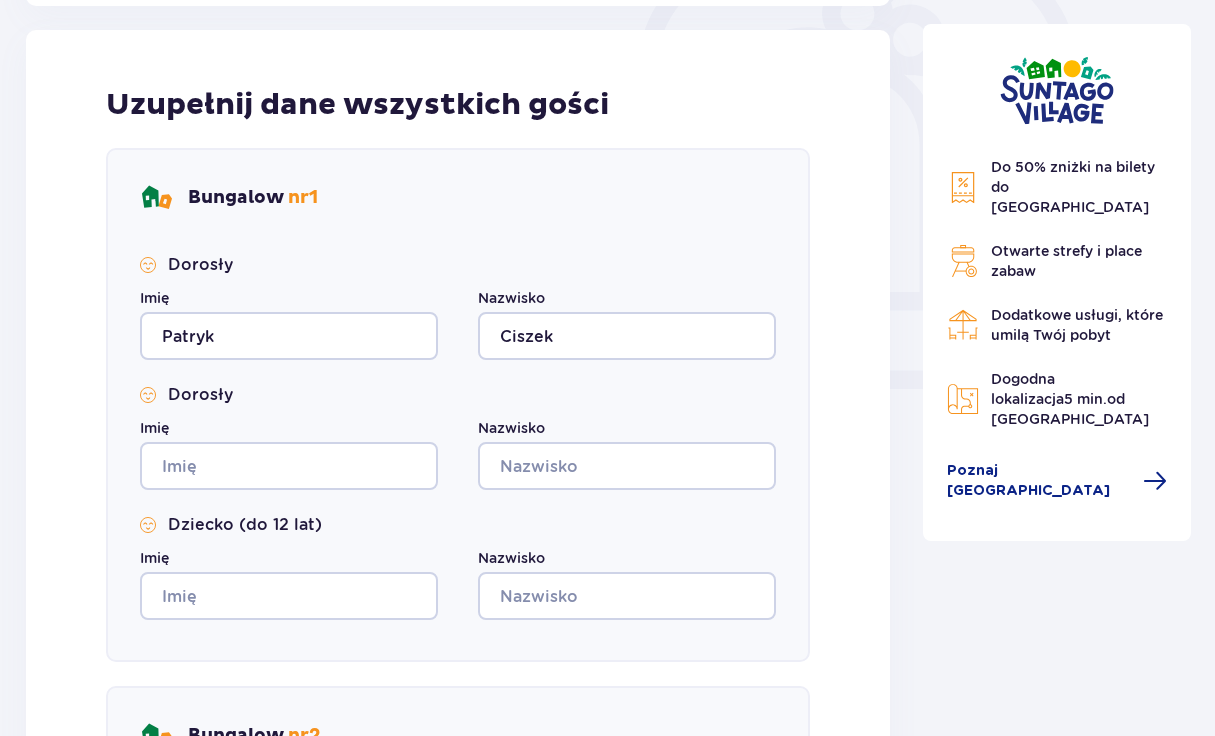 click on "Dorosły Imię Patryk Nazwisko Ciszek Dorosły Imię Nazwisko Dziecko (do 12 lat) Imię Nazwisko" at bounding box center (458, 437) 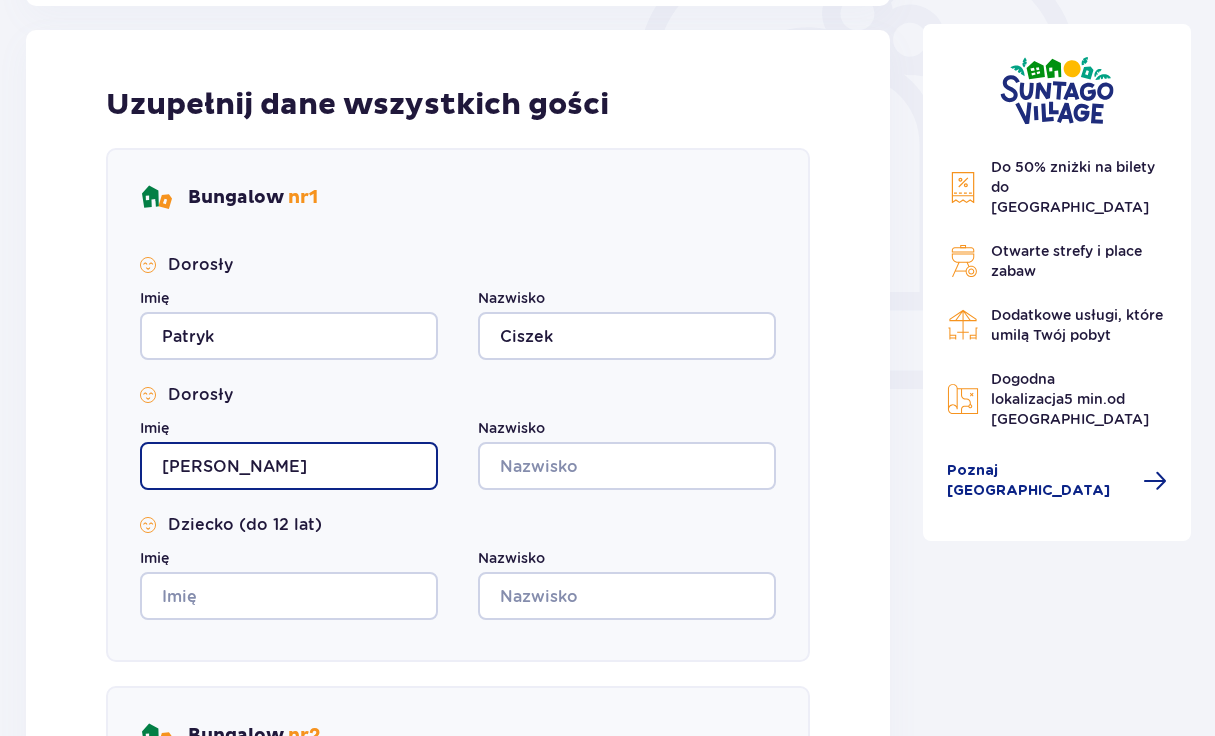 type on "Joanna" 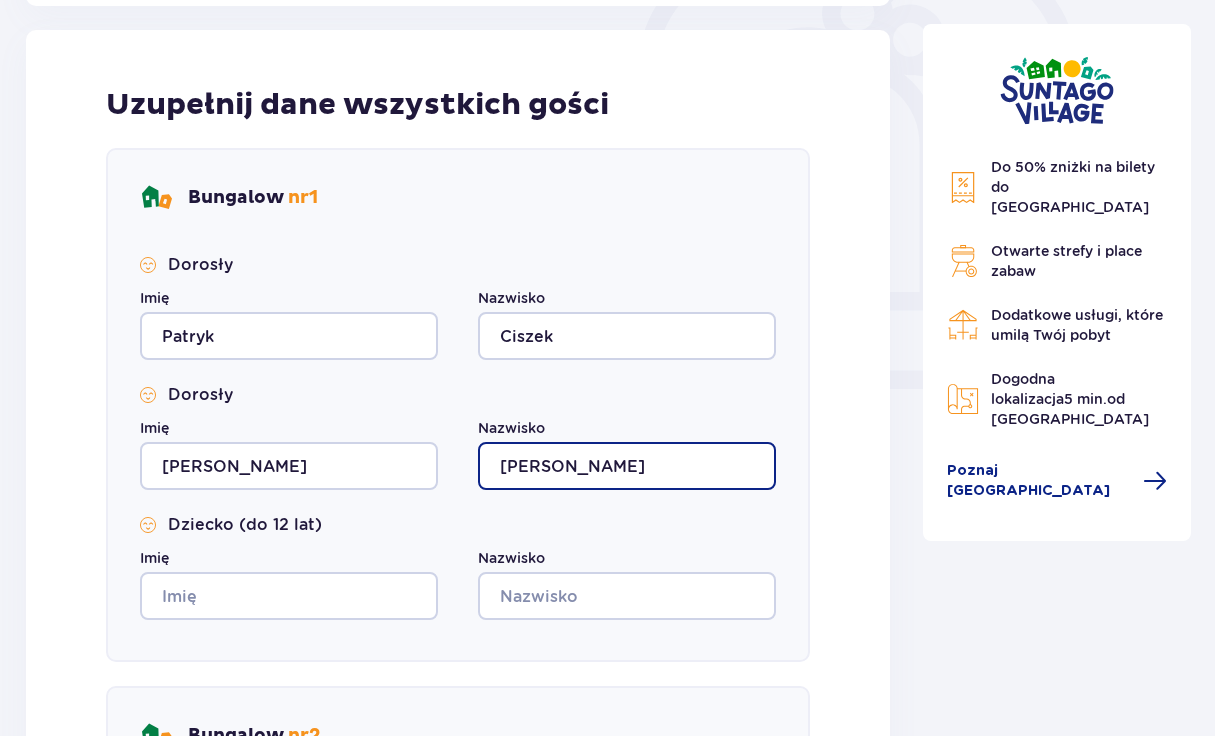 type on "Łojewska-Ciszek" 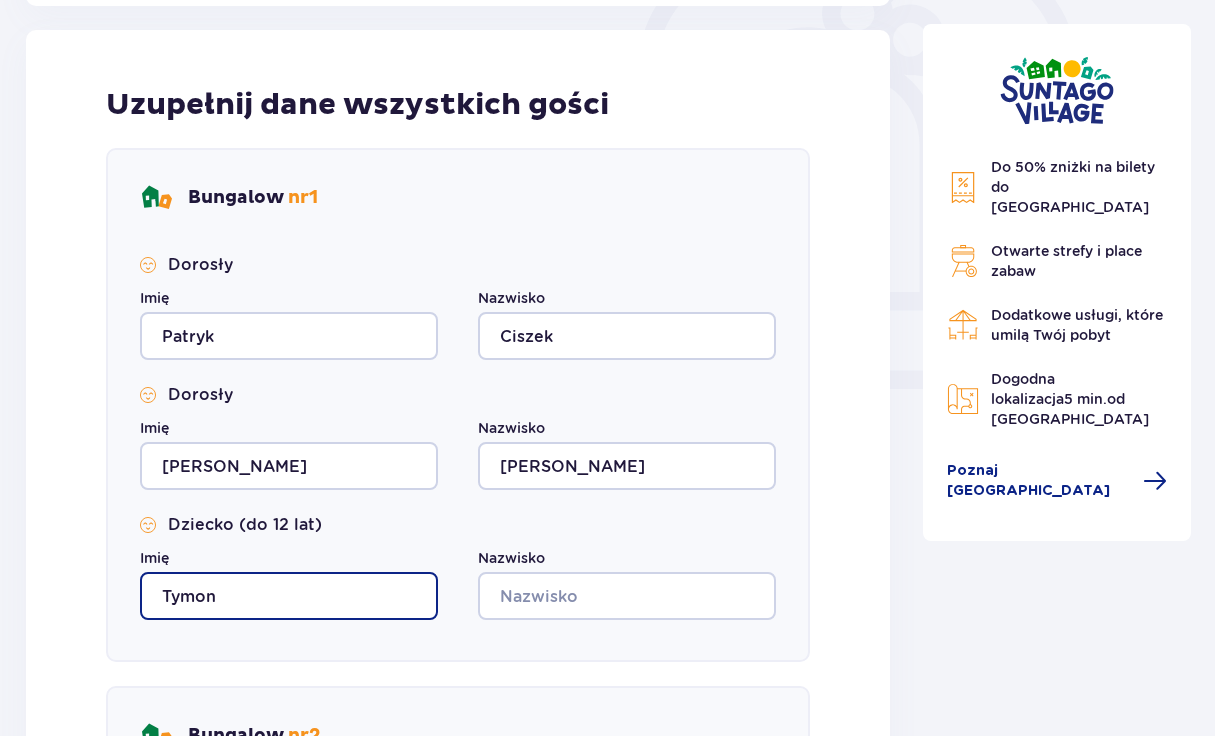 type on "Tymon" 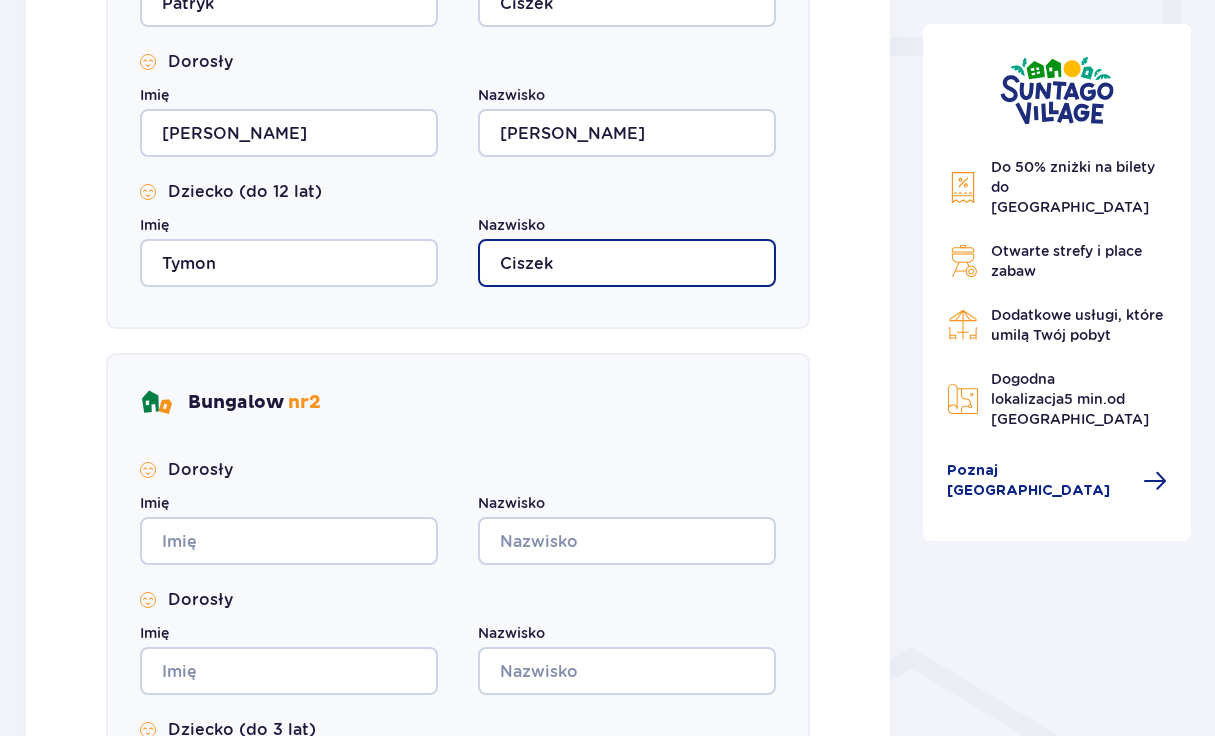 scroll, scrollTop: 1039, scrollLeft: 0, axis: vertical 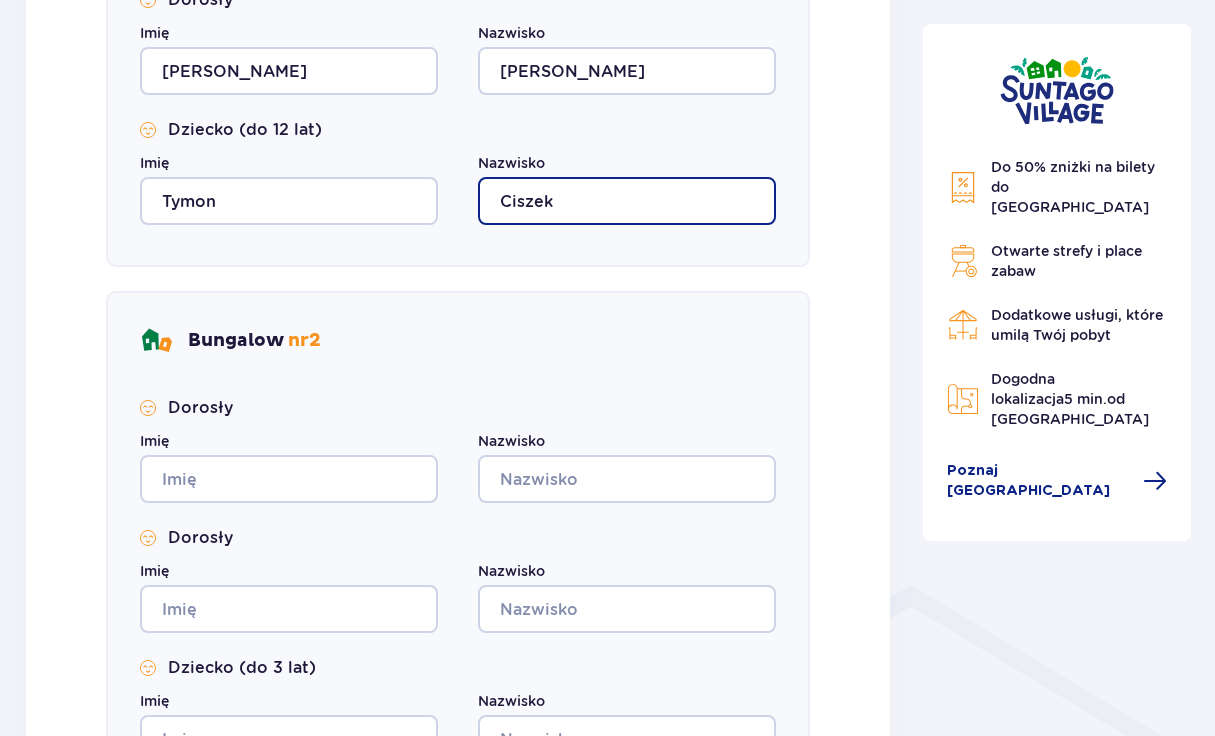 type on "Ciszek" 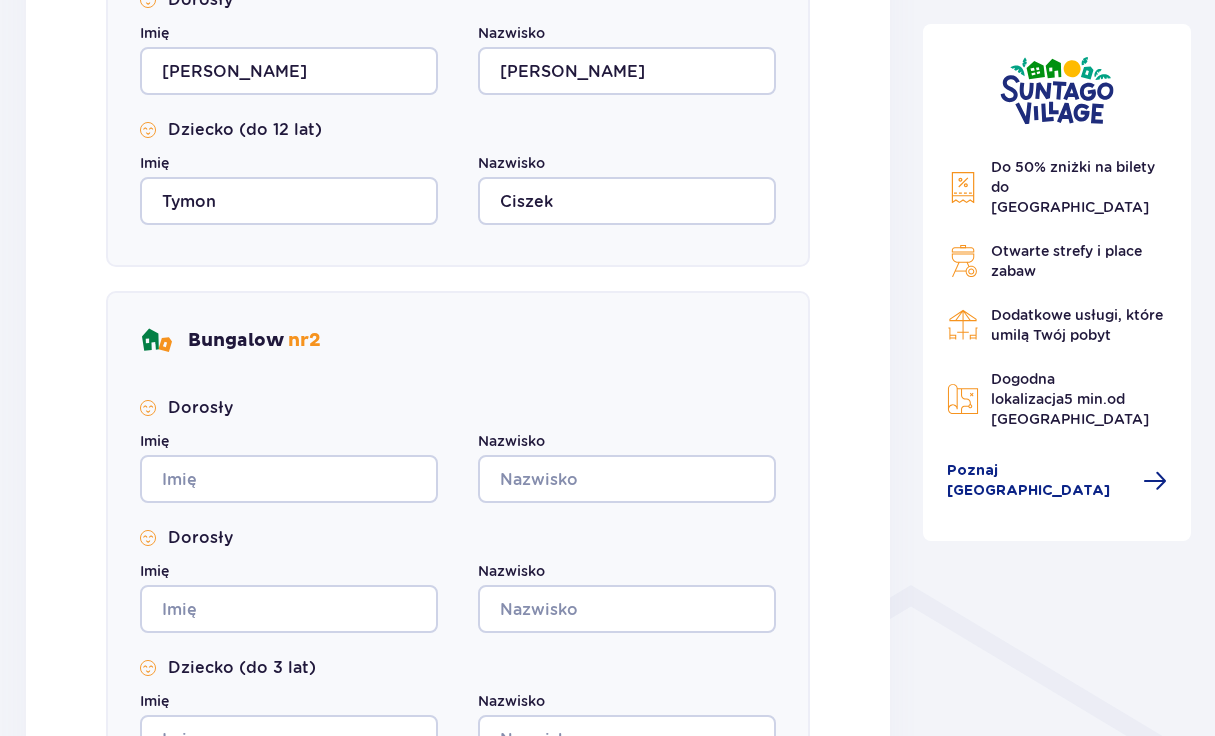 click on "Imię" at bounding box center (289, 467) 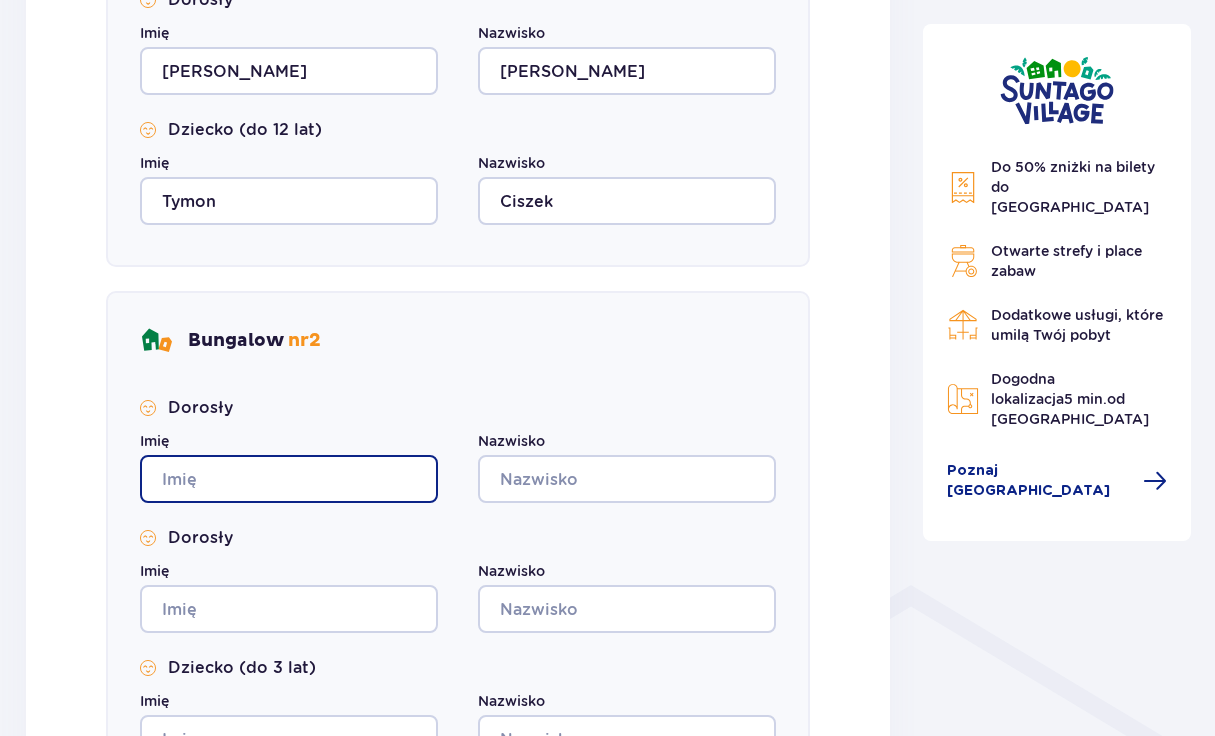 type on "O" 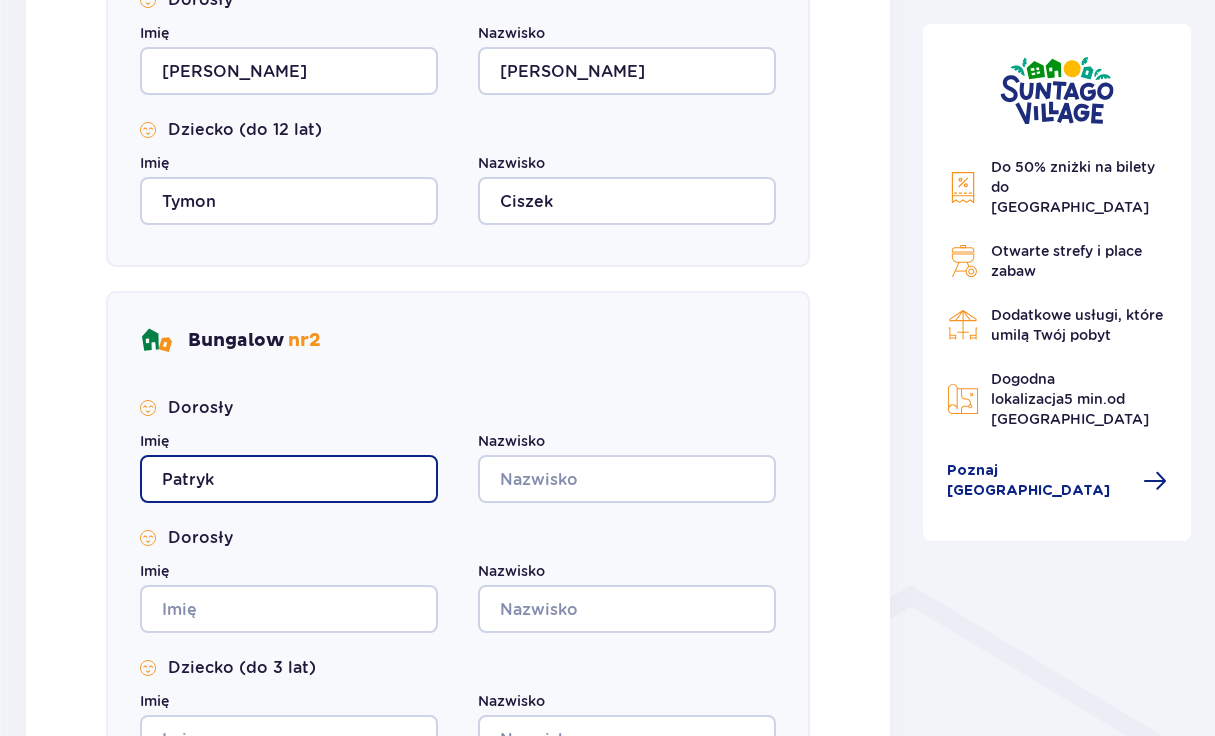 type on "Patryk" 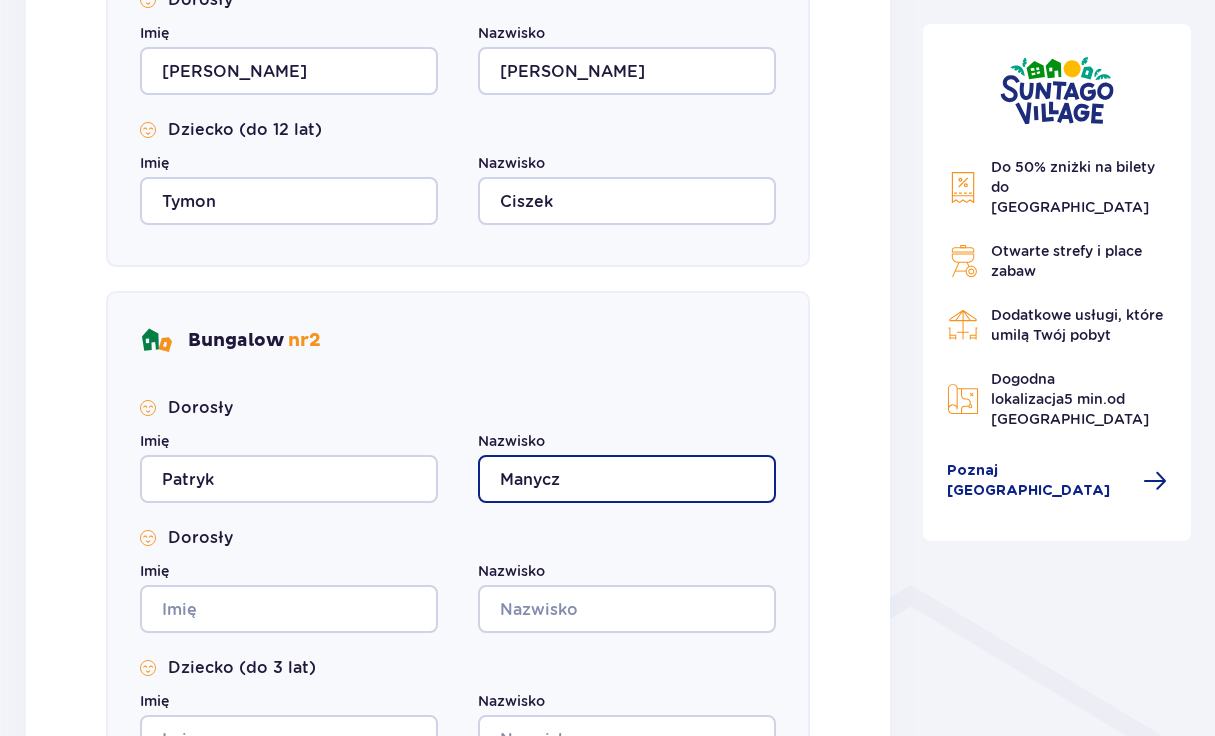 type on "Manycz" 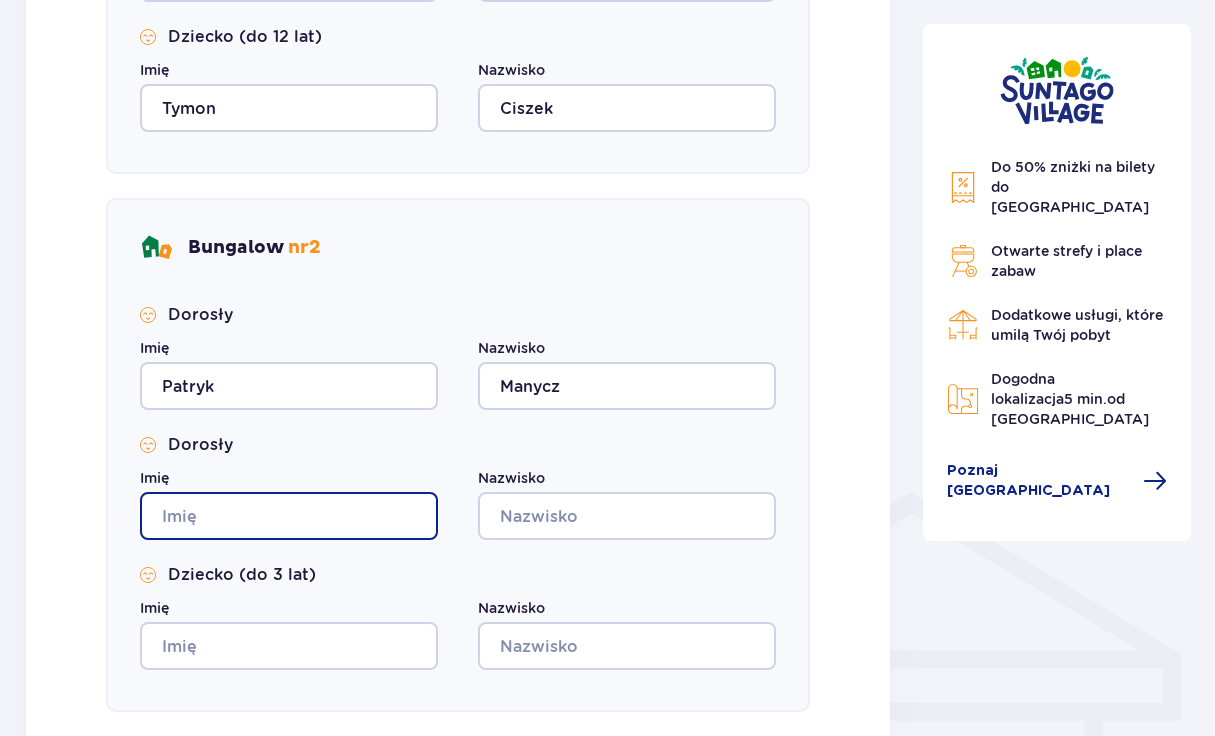scroll, scrollTop: 1226, scrollLeft: 0, axis: vertical 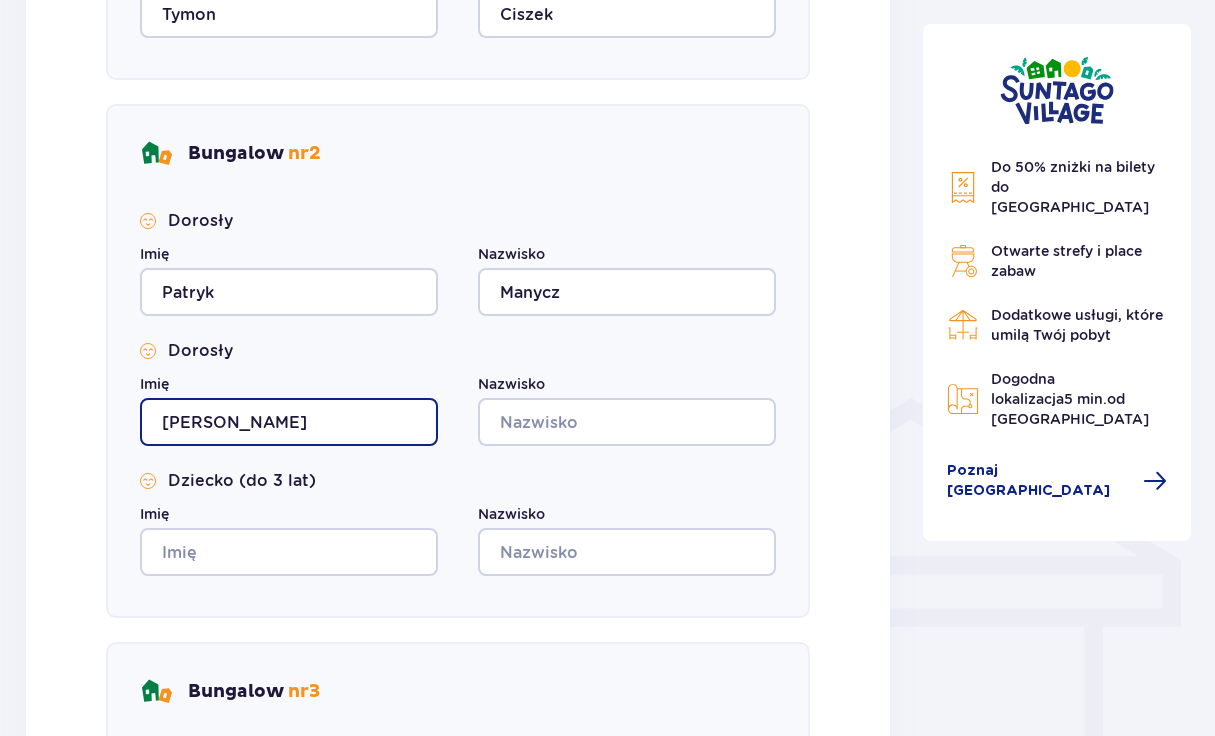 type on "Aleksandra" 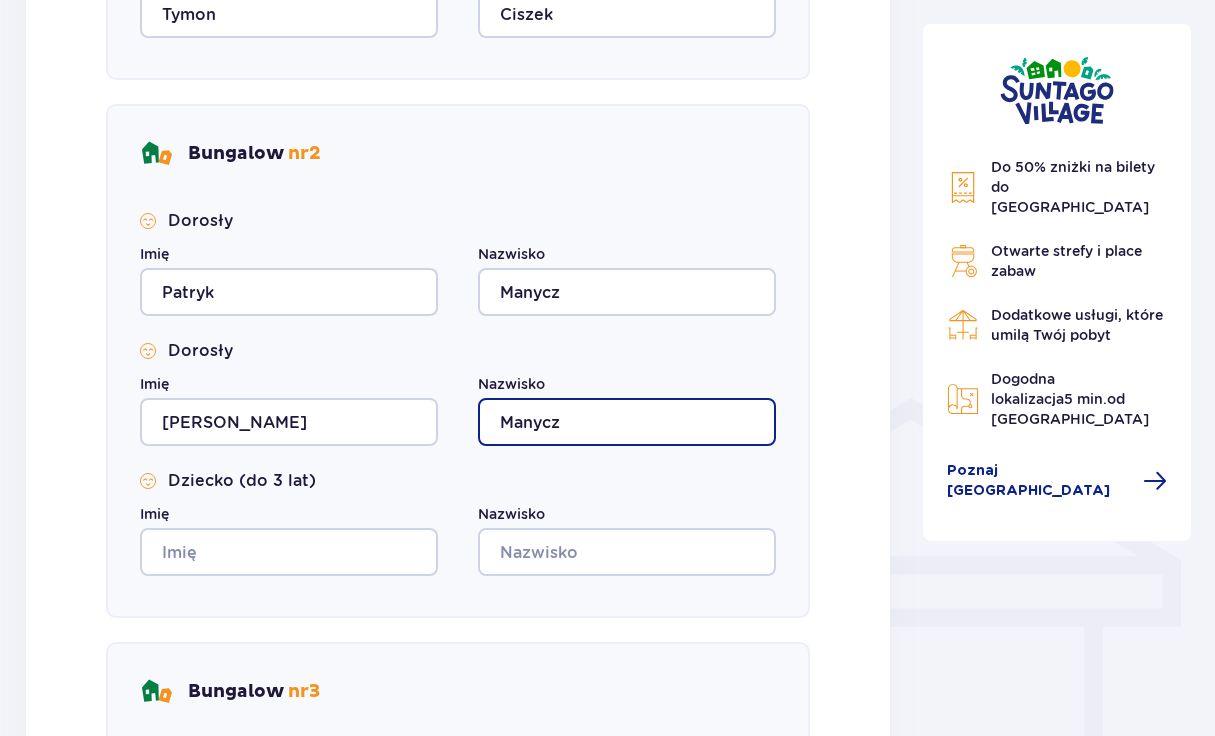 type on "Manycz" 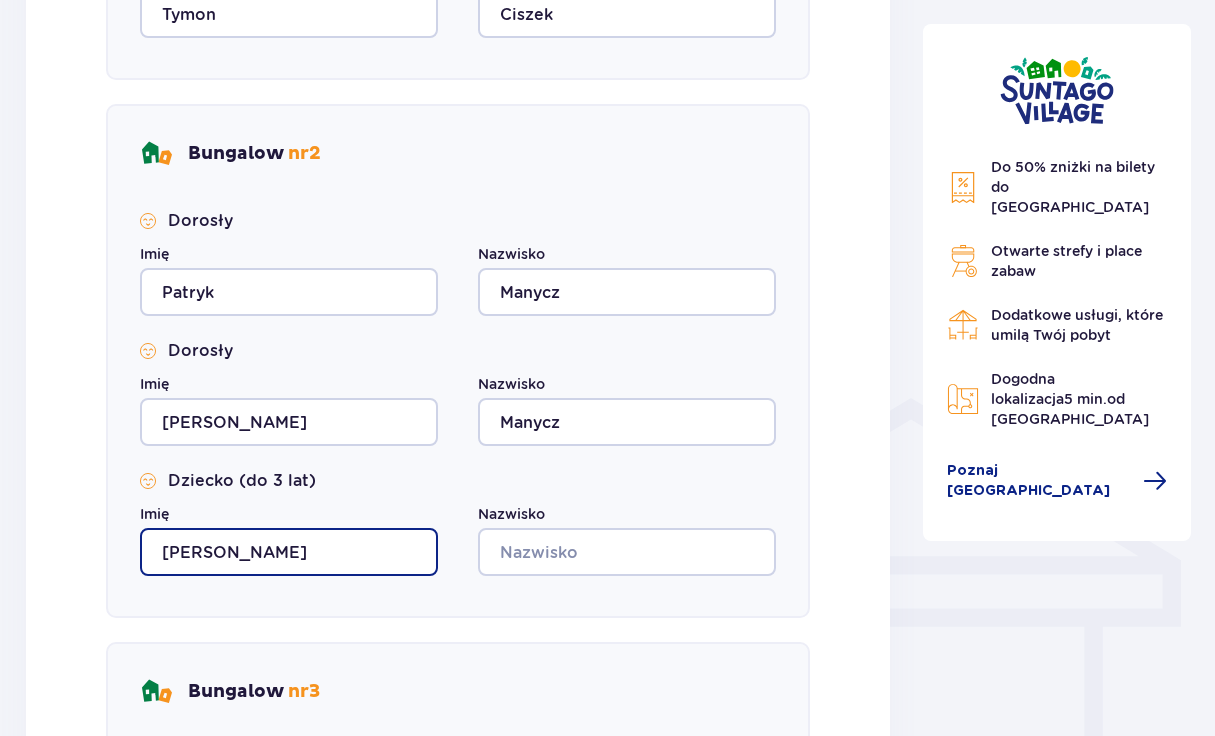 type on "Bartosz" 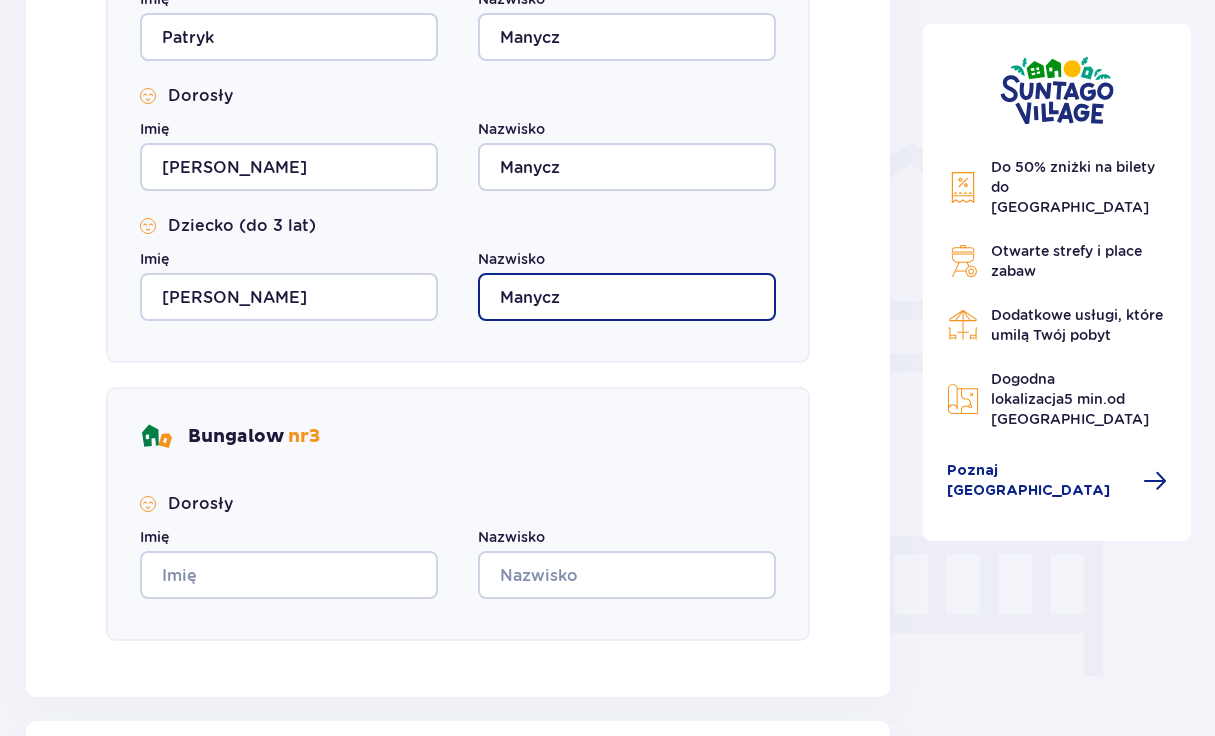 scroll, scrollTop: 1512, scrollLeft: 0, axis: vertical 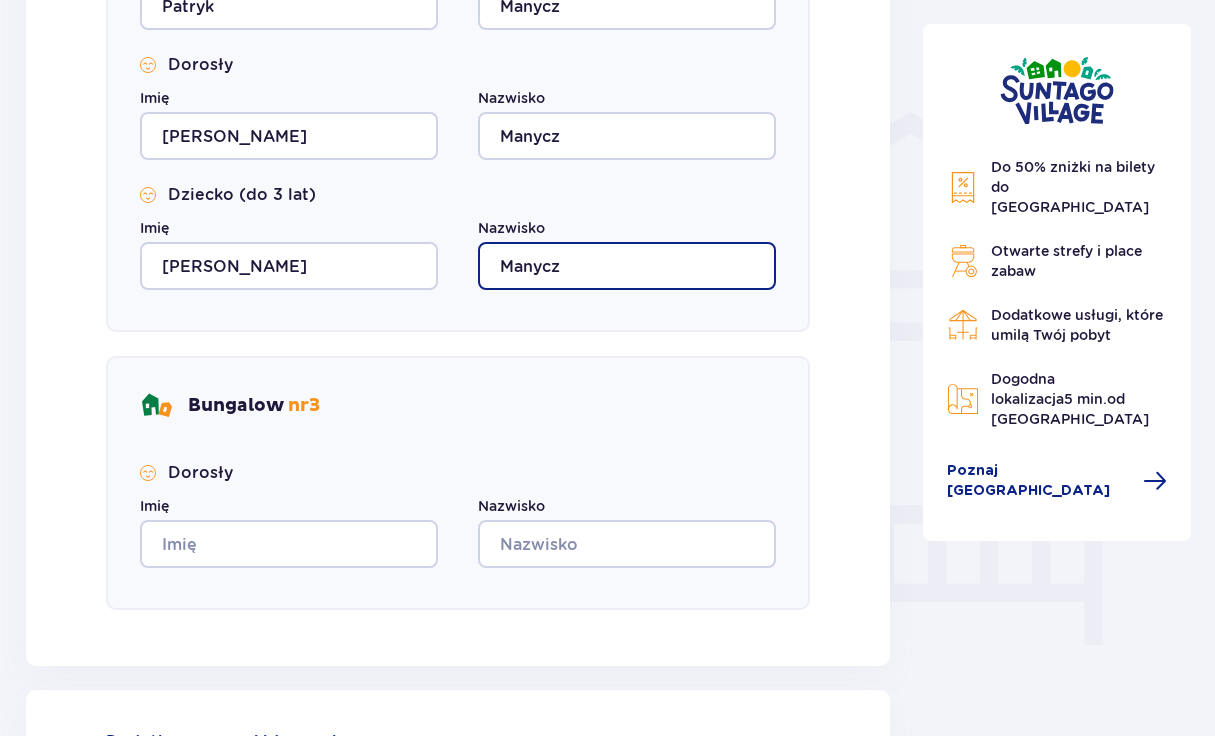 type on "Manycz" 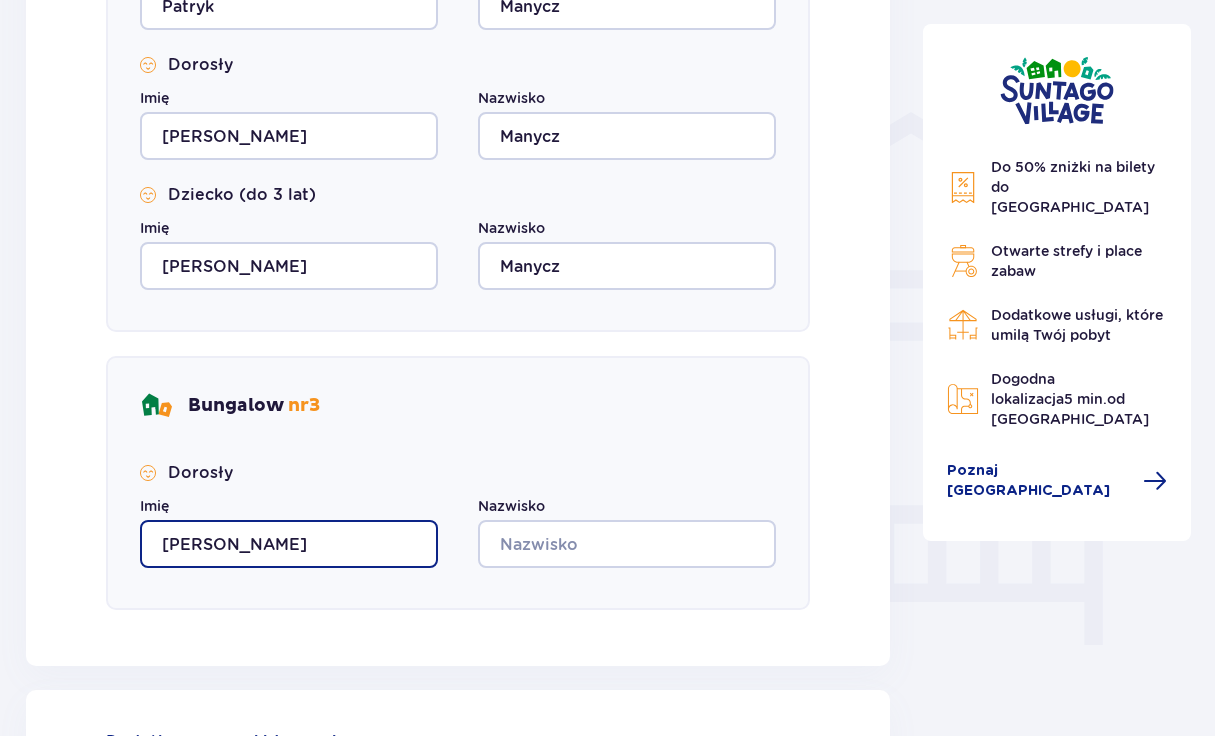 type on "Katarzyna" 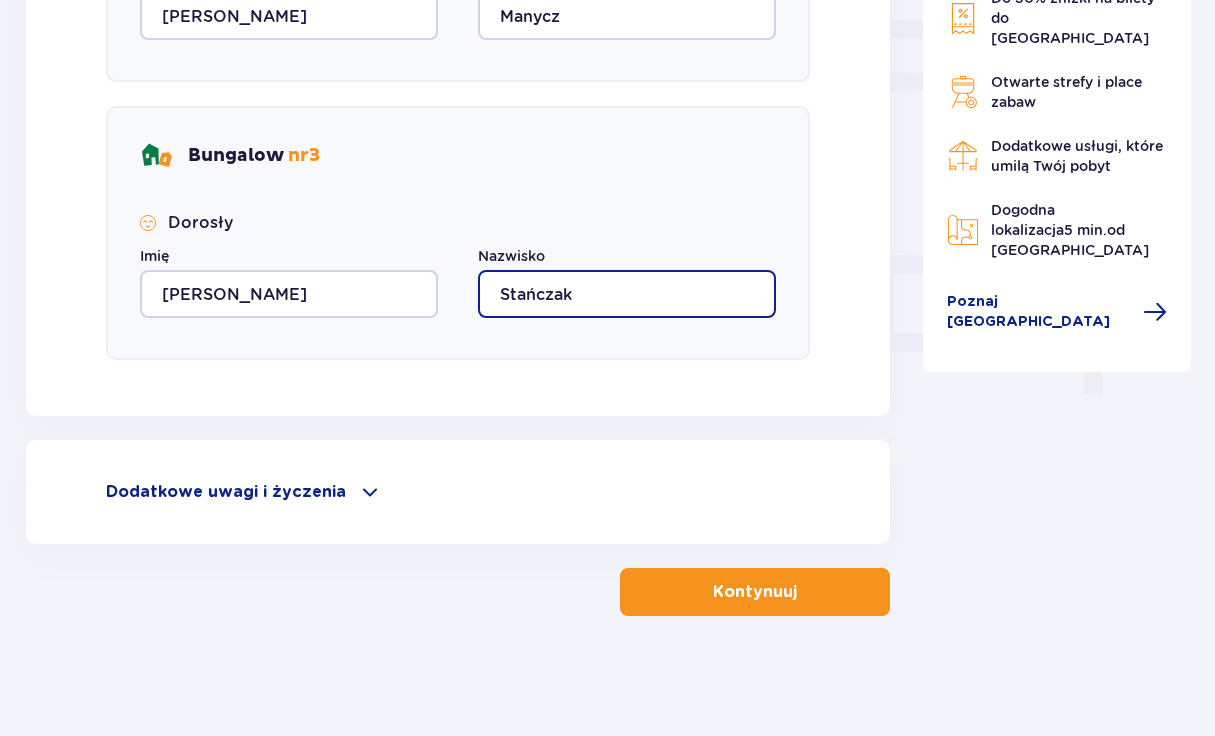 scroll, scrollTop: 1762, scrollLeft: 0, axis: vertical 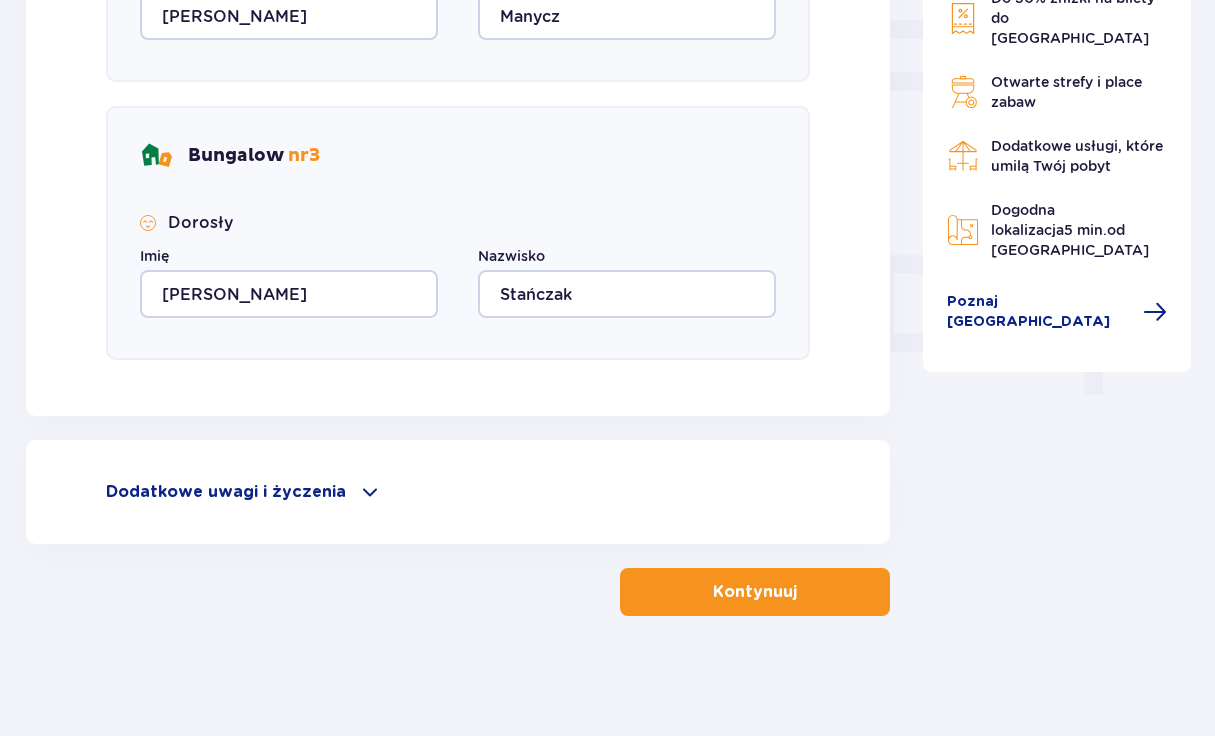 click at bounding box center (801, 592) 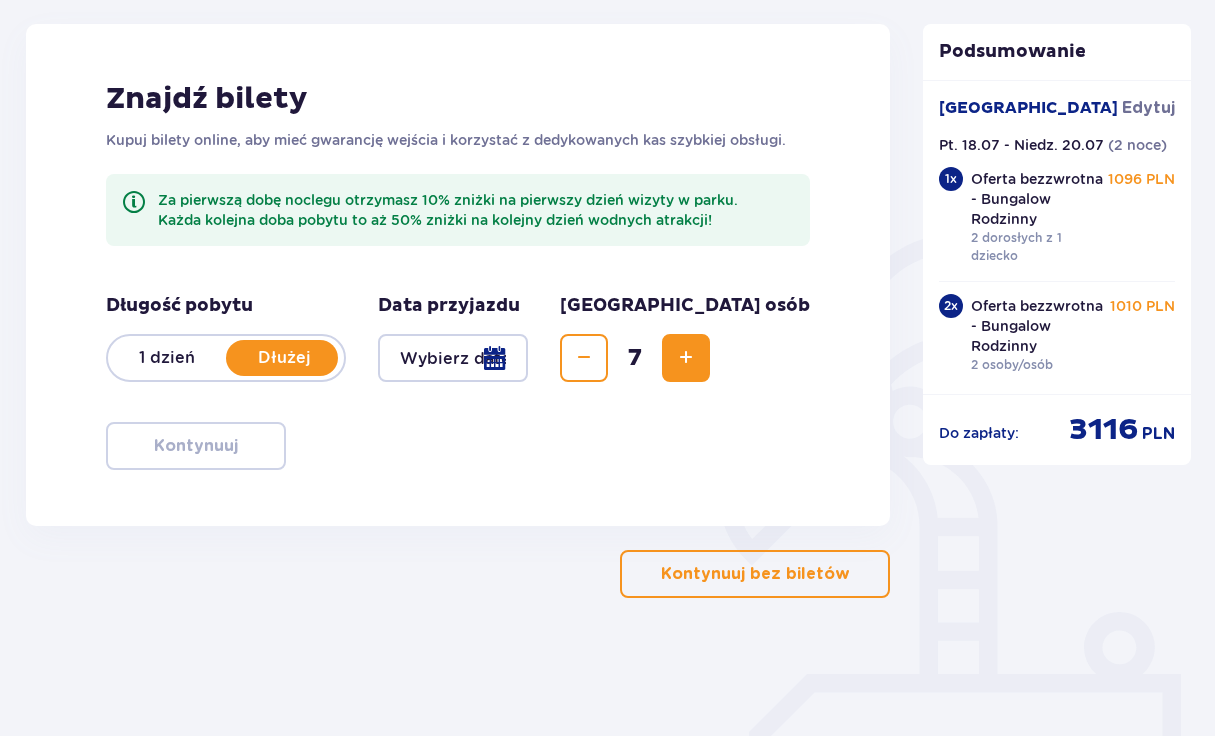 scroll, scrollTop: 265, scrollLeft: 0, axis: vertical 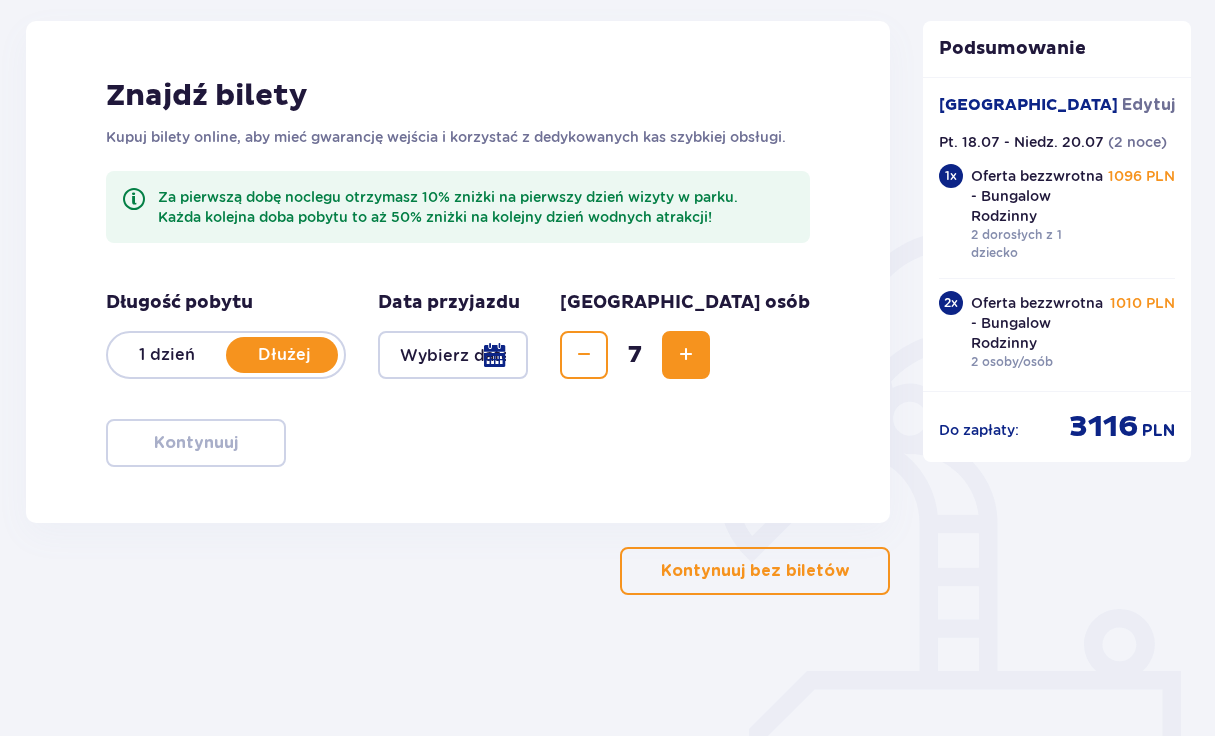 click on "Kontynuuj bez biletów" at bounding box center (755, 571) 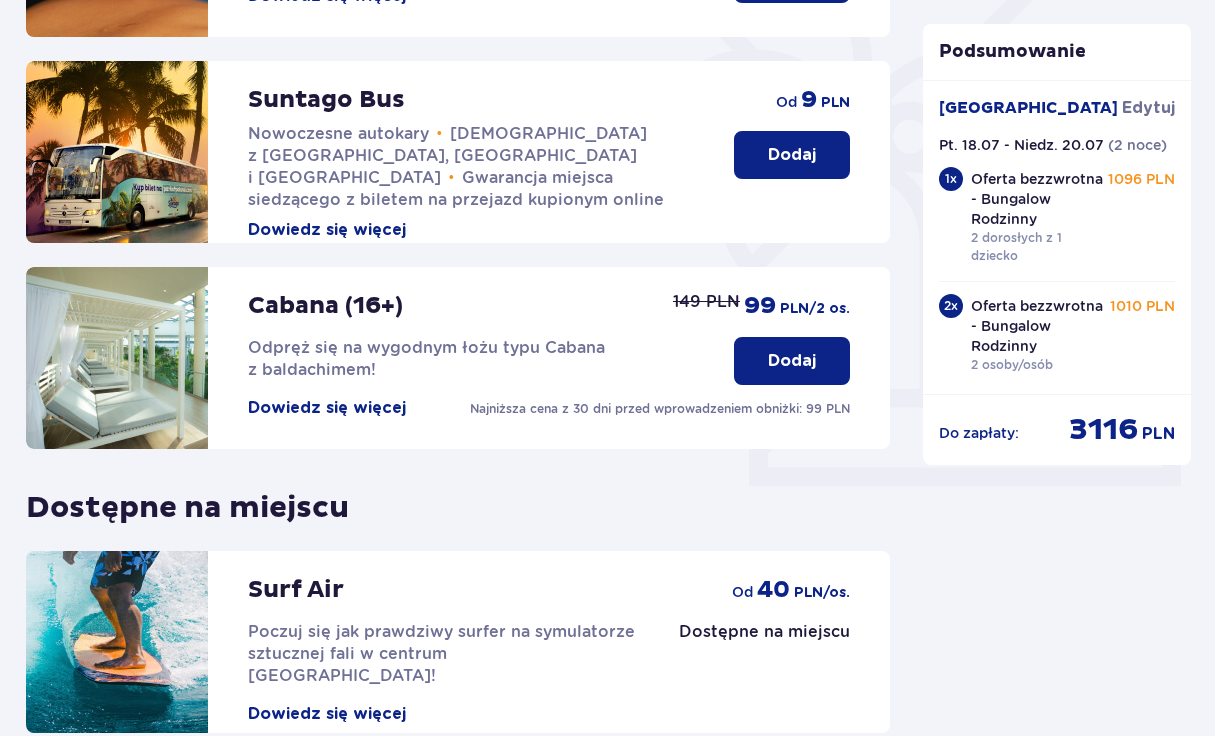 scroll, scrollTop: 550, scrollLeft: 0, axis: vertical 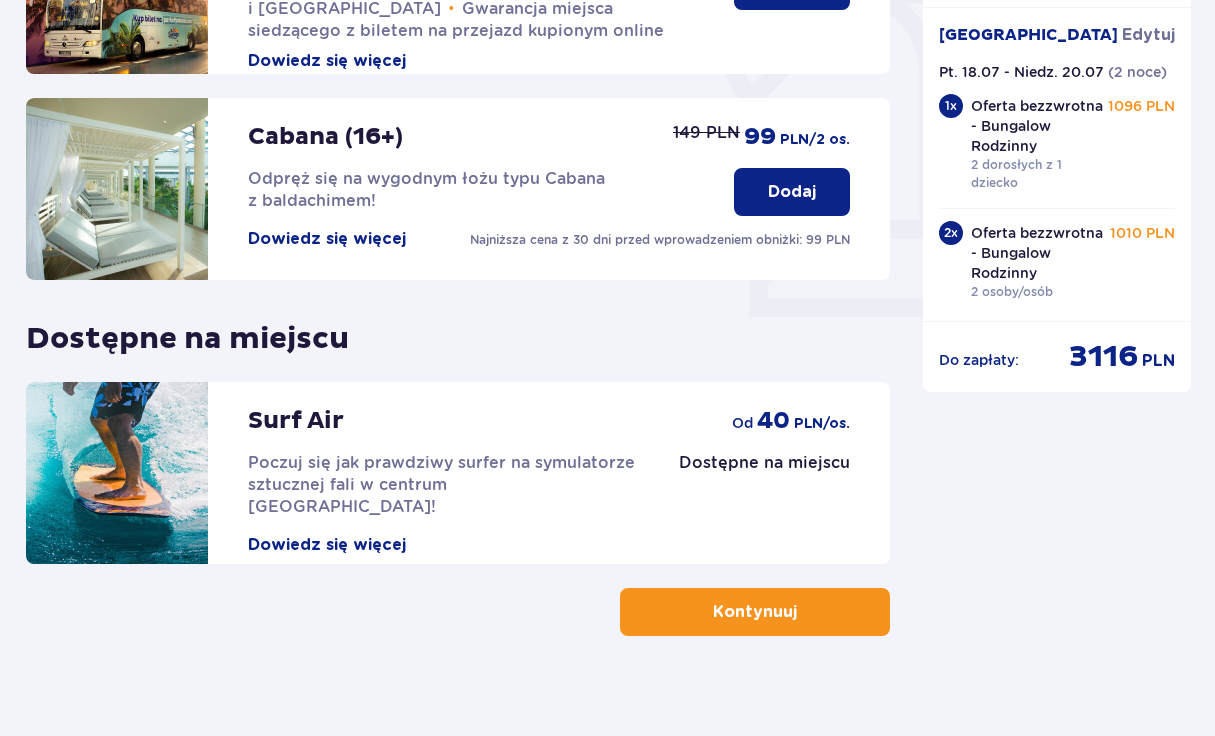 click at bounding box center [801, 612] 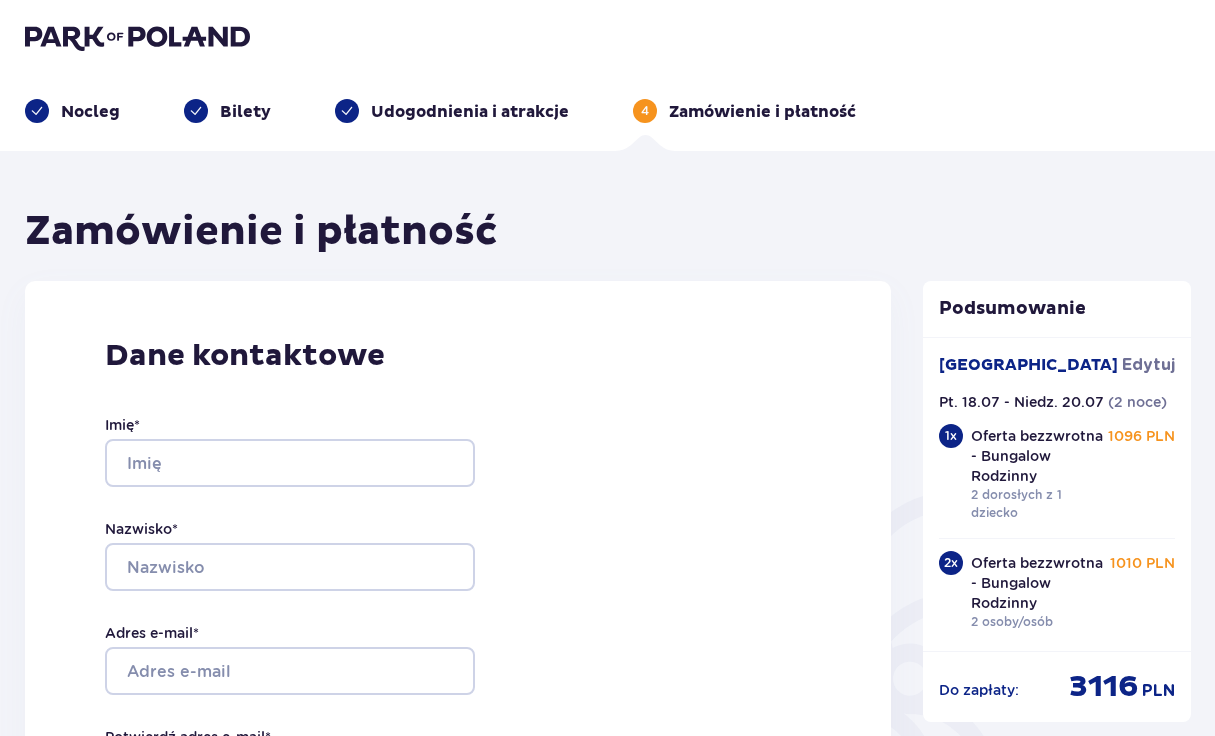 scroll, scrollTop: 0, scrollLeft: 0, axis: both 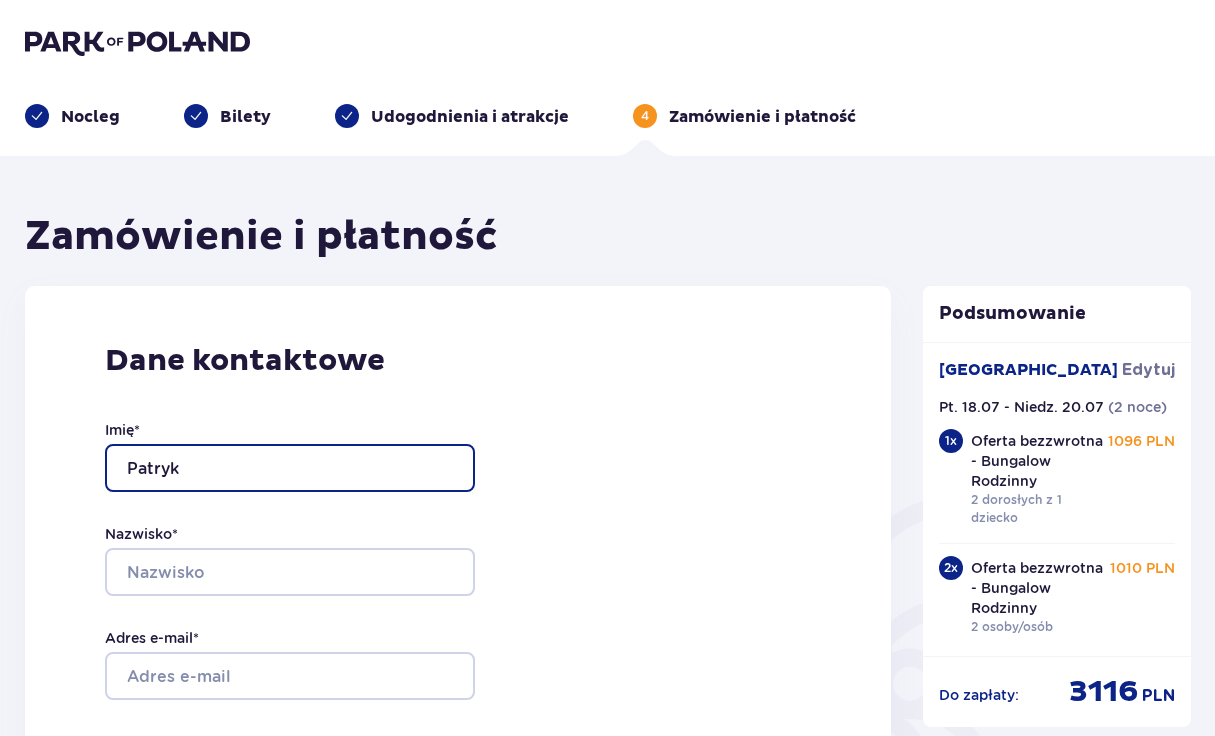 type on "Patryk" 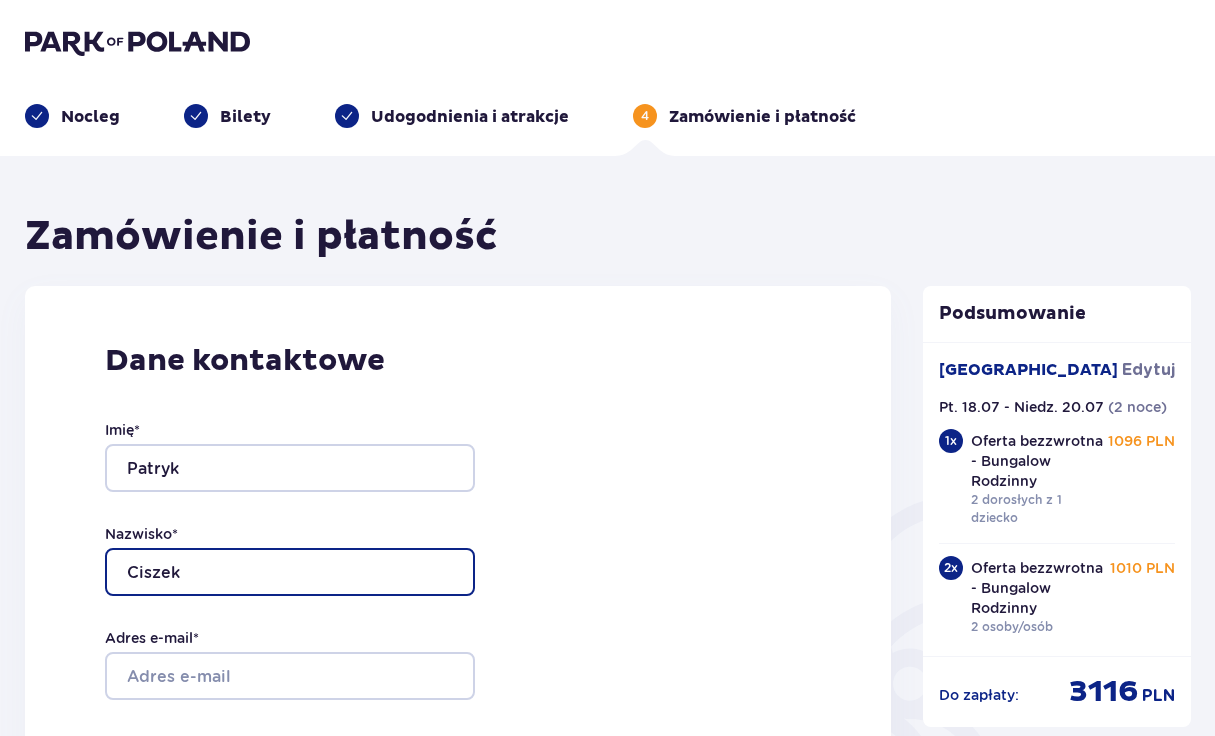 type on "Ciszek" 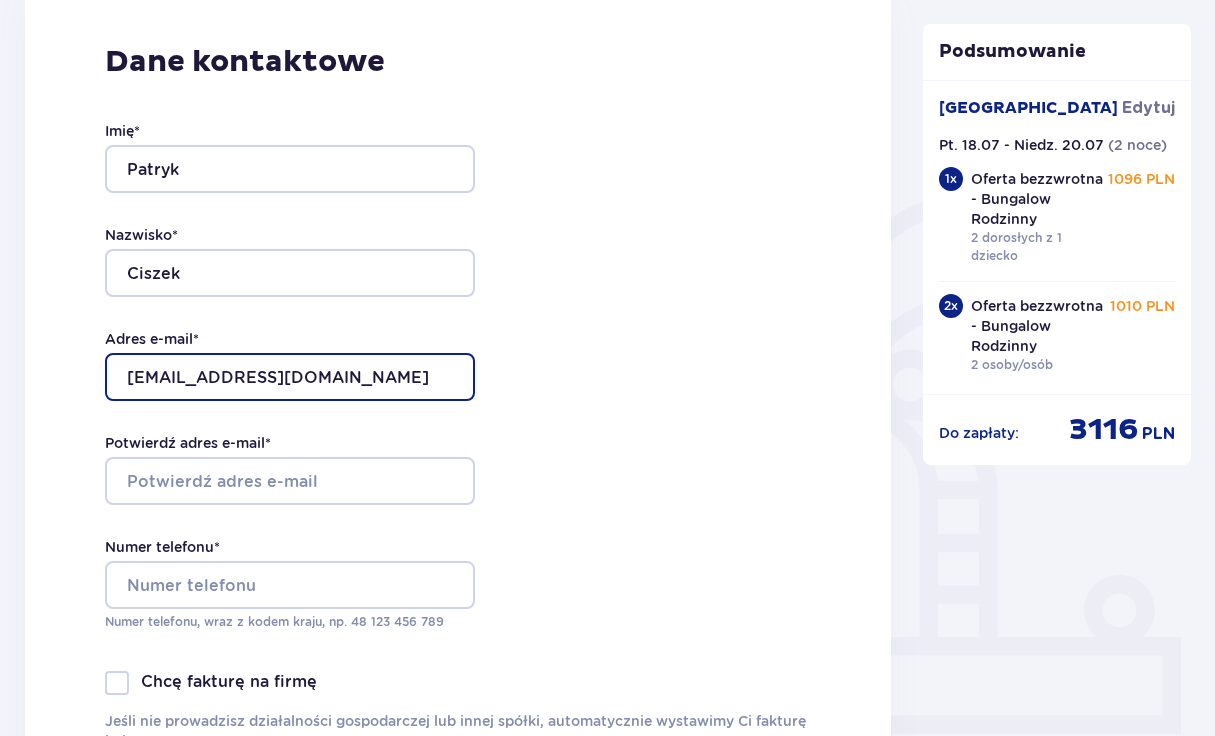 scroll, scrollTop: 301, scrollLeft: 0, axis: vertical 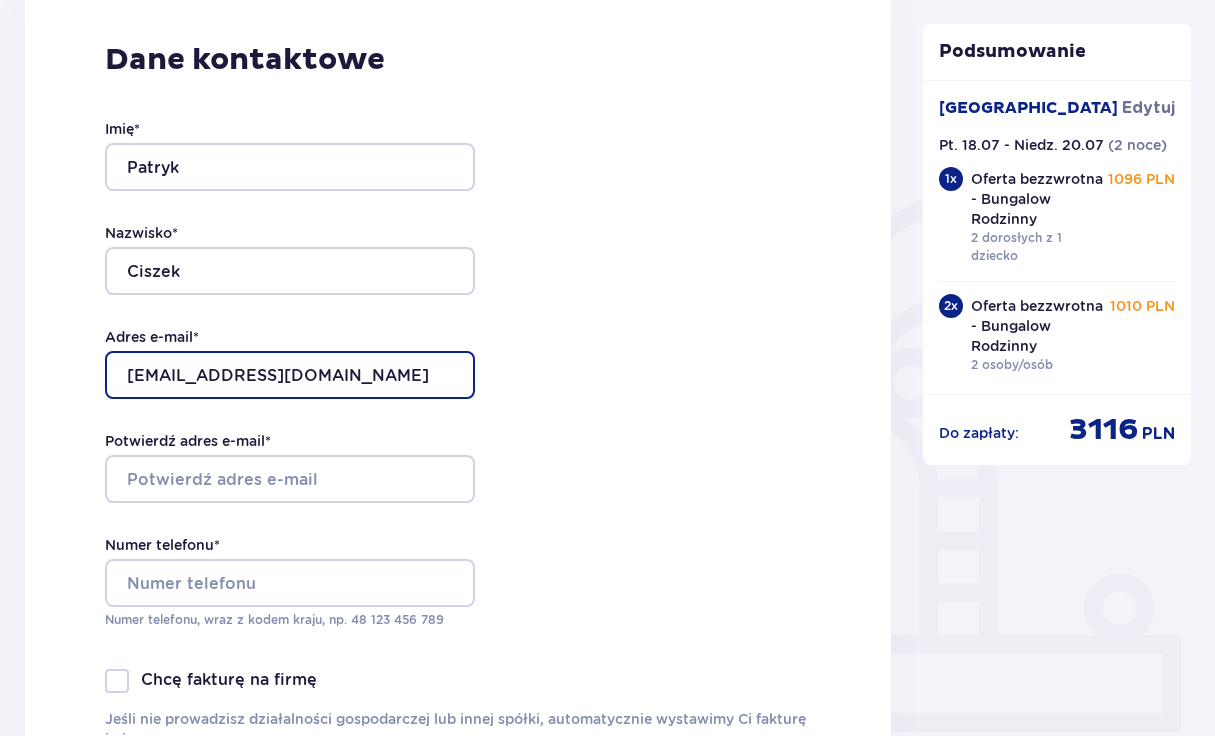 type on "[EMAIL_ADDRESS][DOMAIN_NAME]" 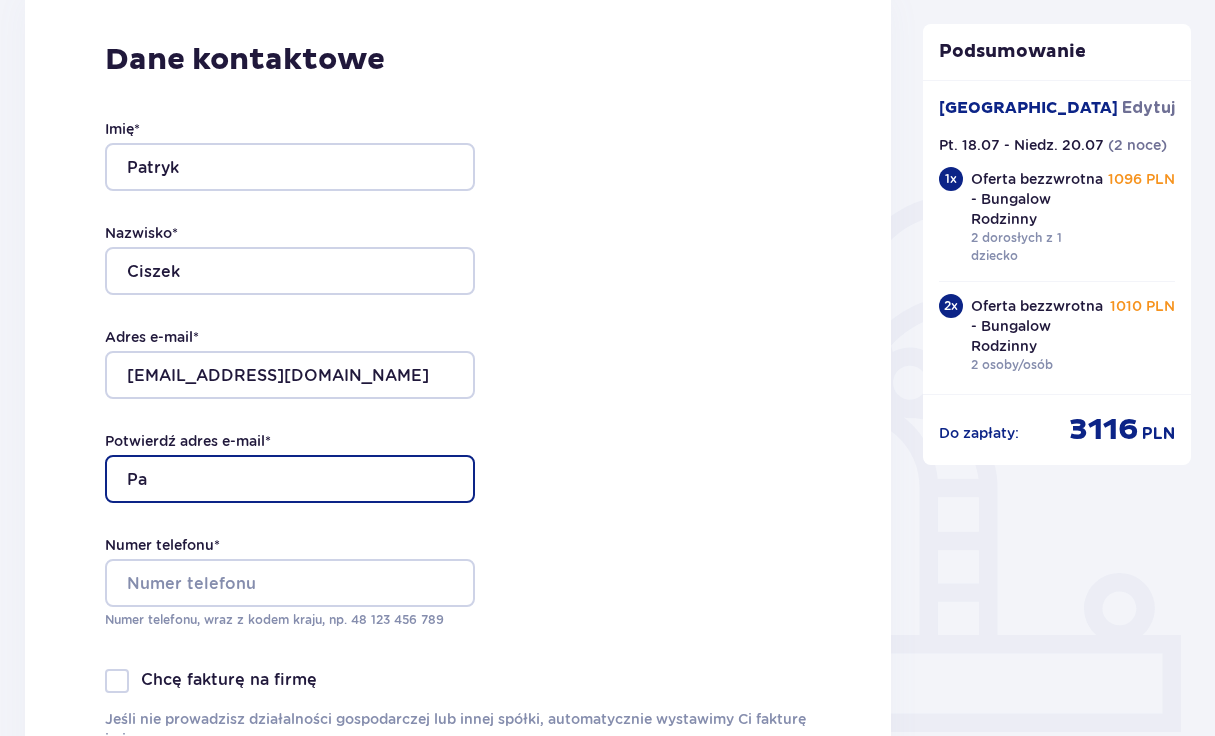 type on "P" 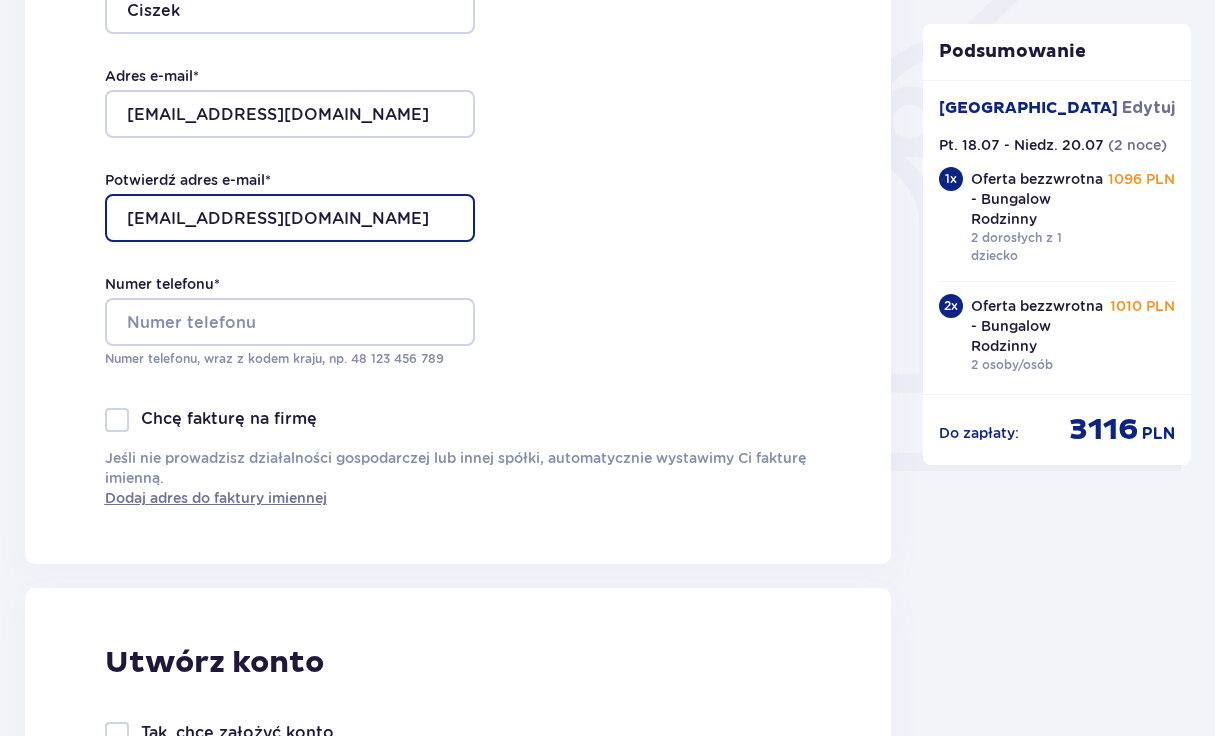 scroll, scrollTop: 572, scrollLeft: 0, axis: vertical 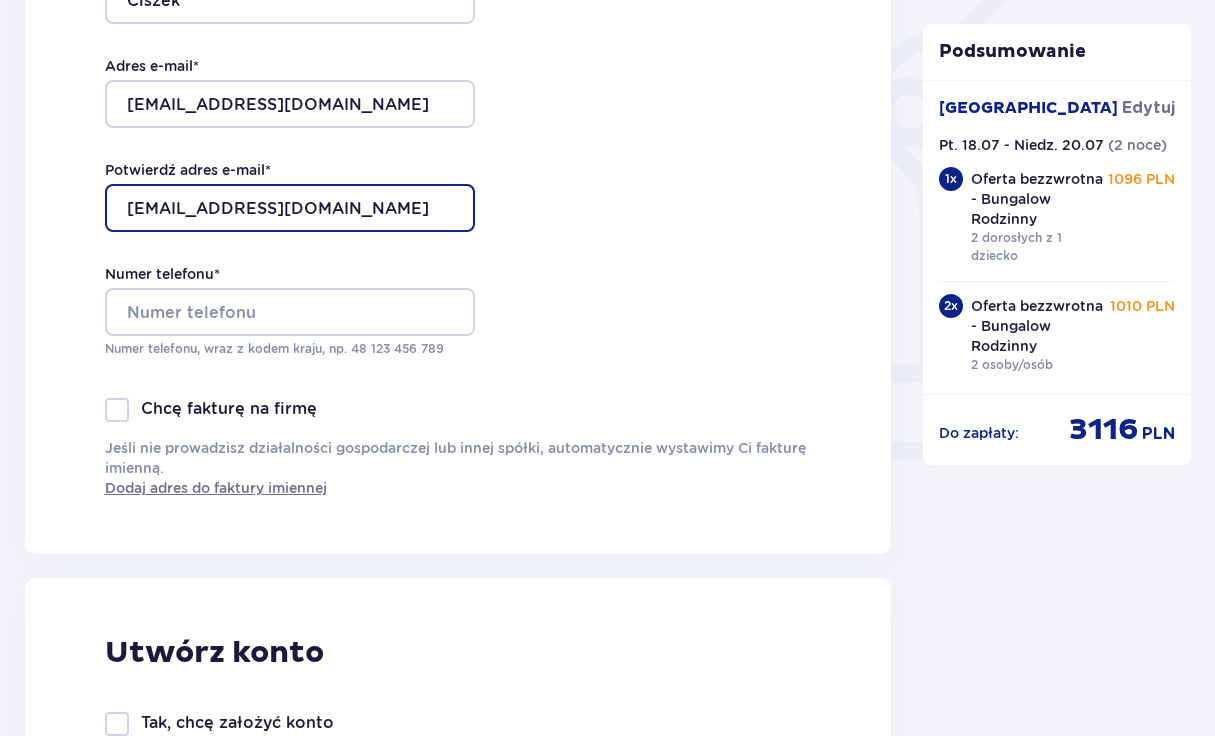 type on "[EMAIL_ADDRESS][DOMAIN_NAME]" 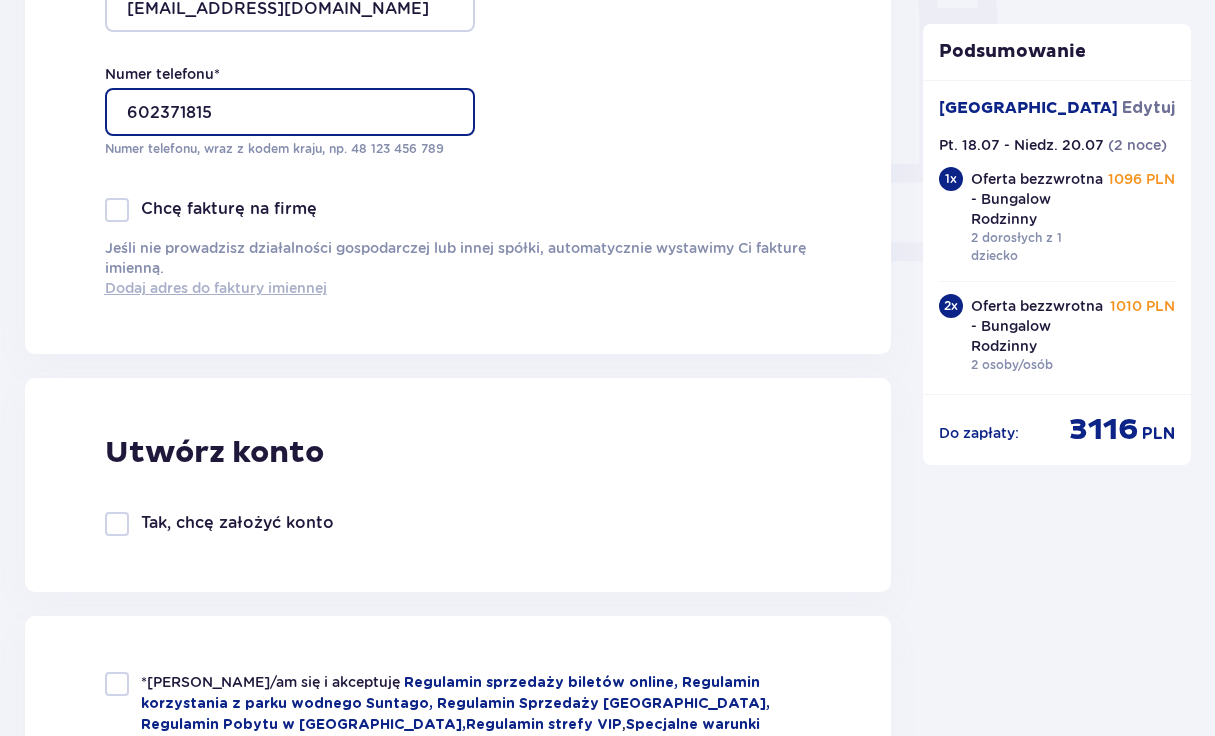 scroll, scrollTop: 793, scrollLeft: 0, axis: vertical 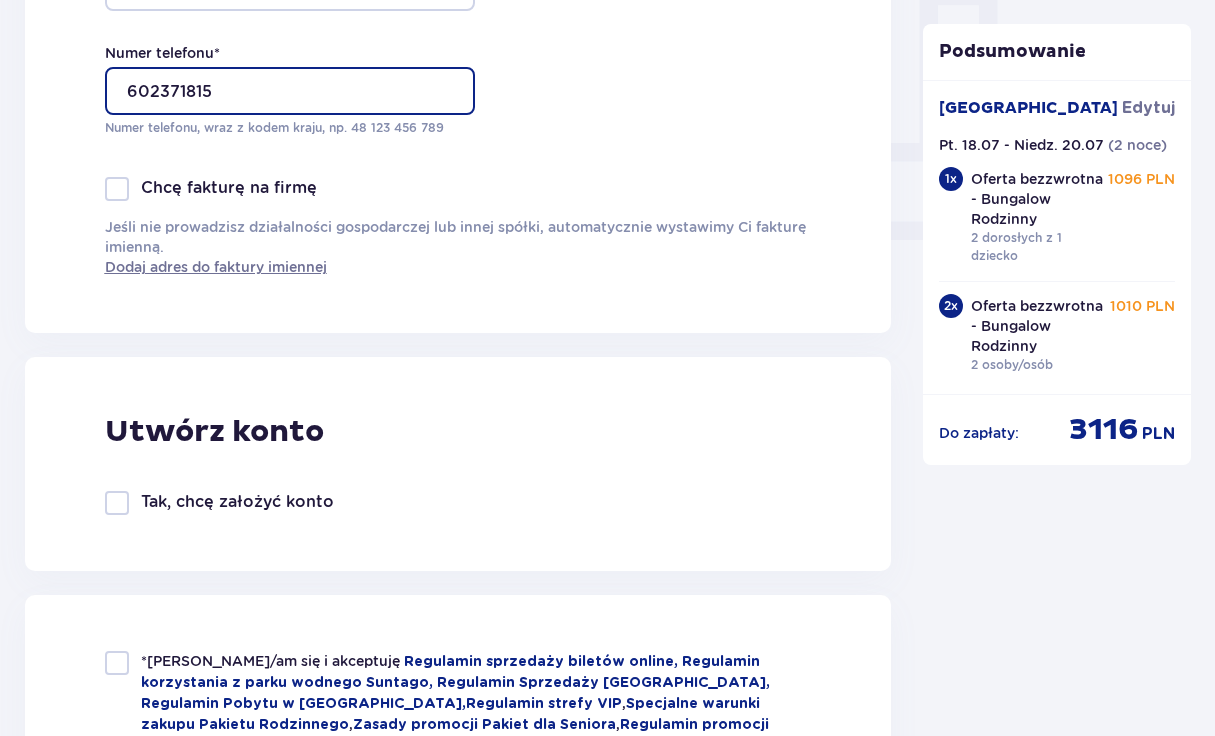 type on "602371815" 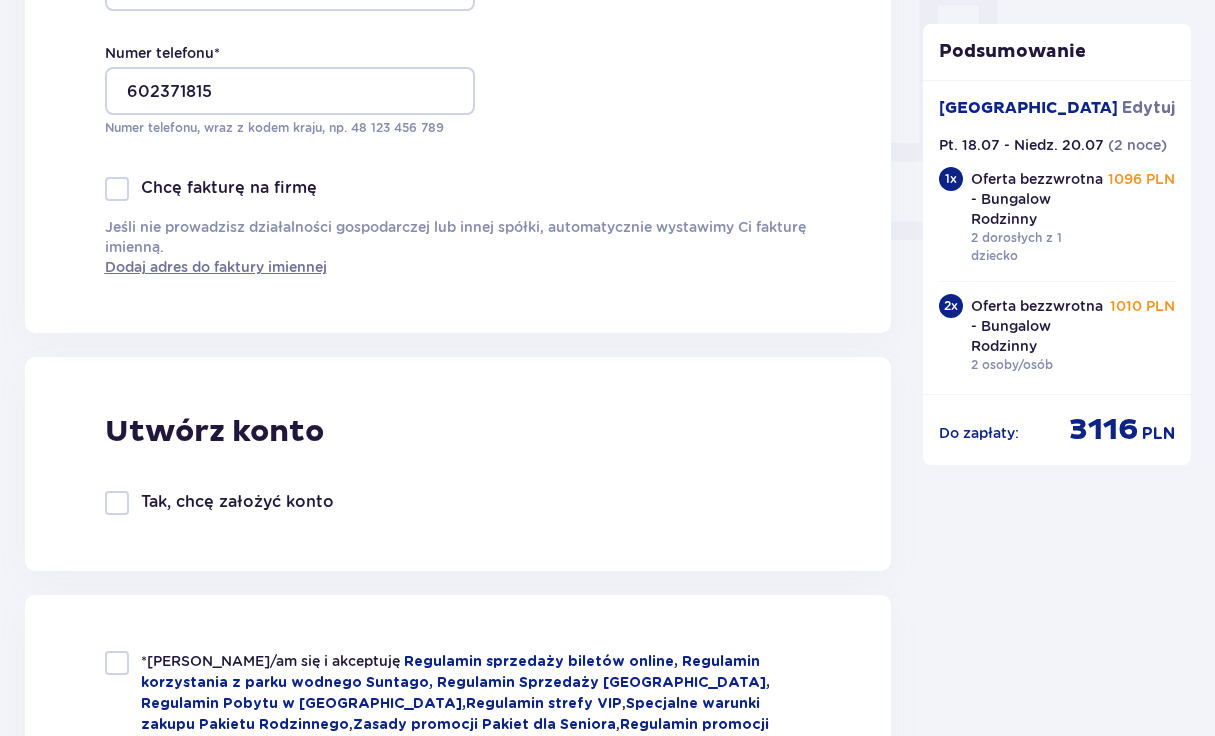 click on "Tak, chcę założyć konto" at bounding box center (237, 502) 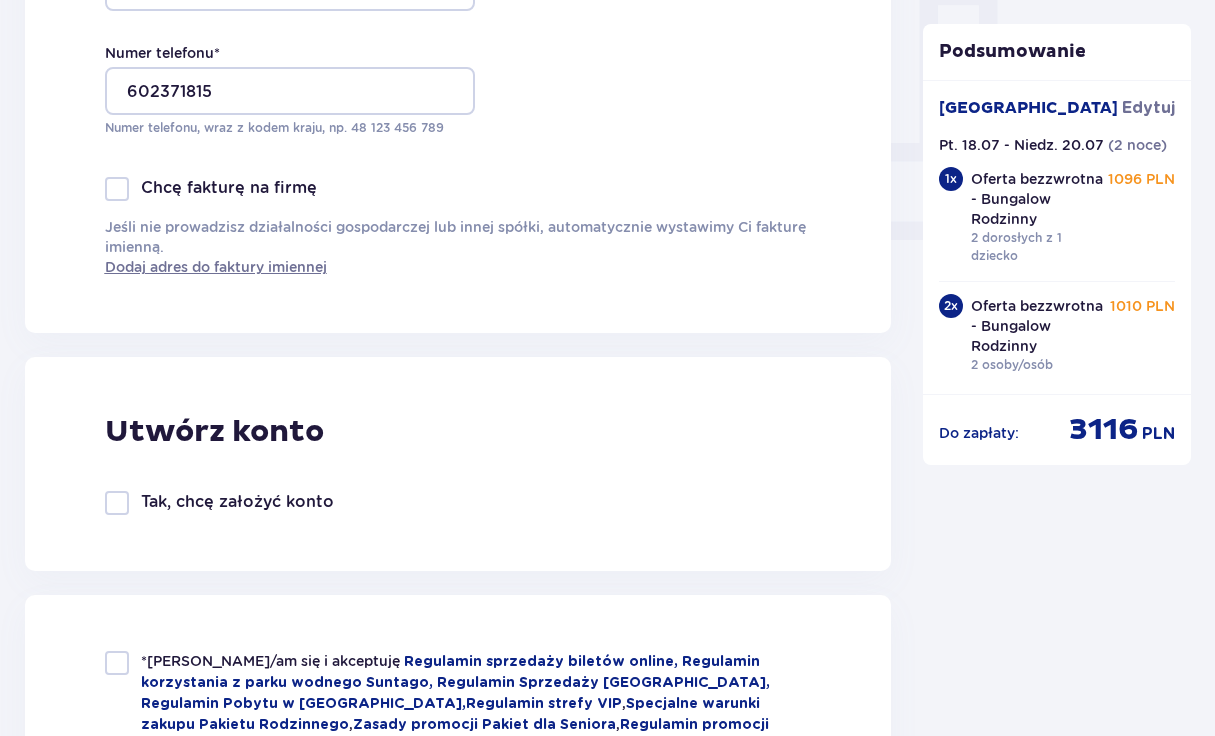 checkbox on "true" 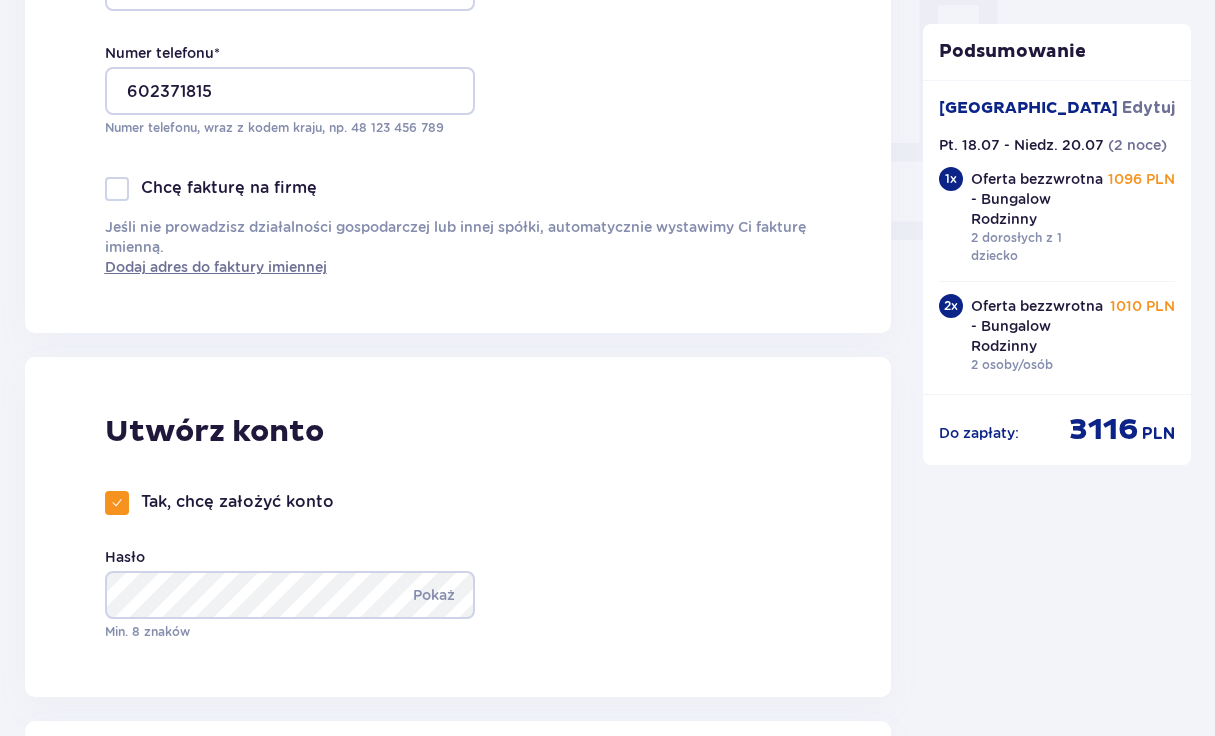click on "Utwórz konto Tak, chcę założyć konto Hasło Pokaż Min. 8 znaków" at bounding box center (458, 527) 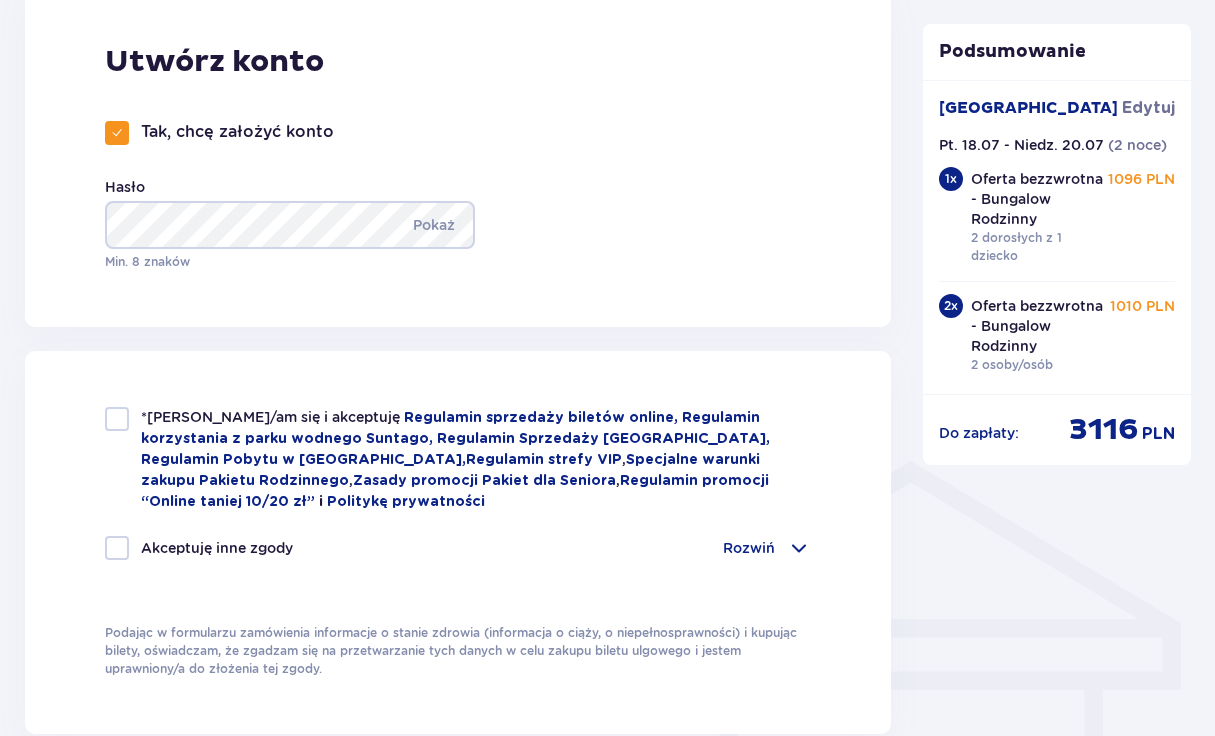 scroll, scrollTop: 1184, scrollLeft: 0, axis: vertical 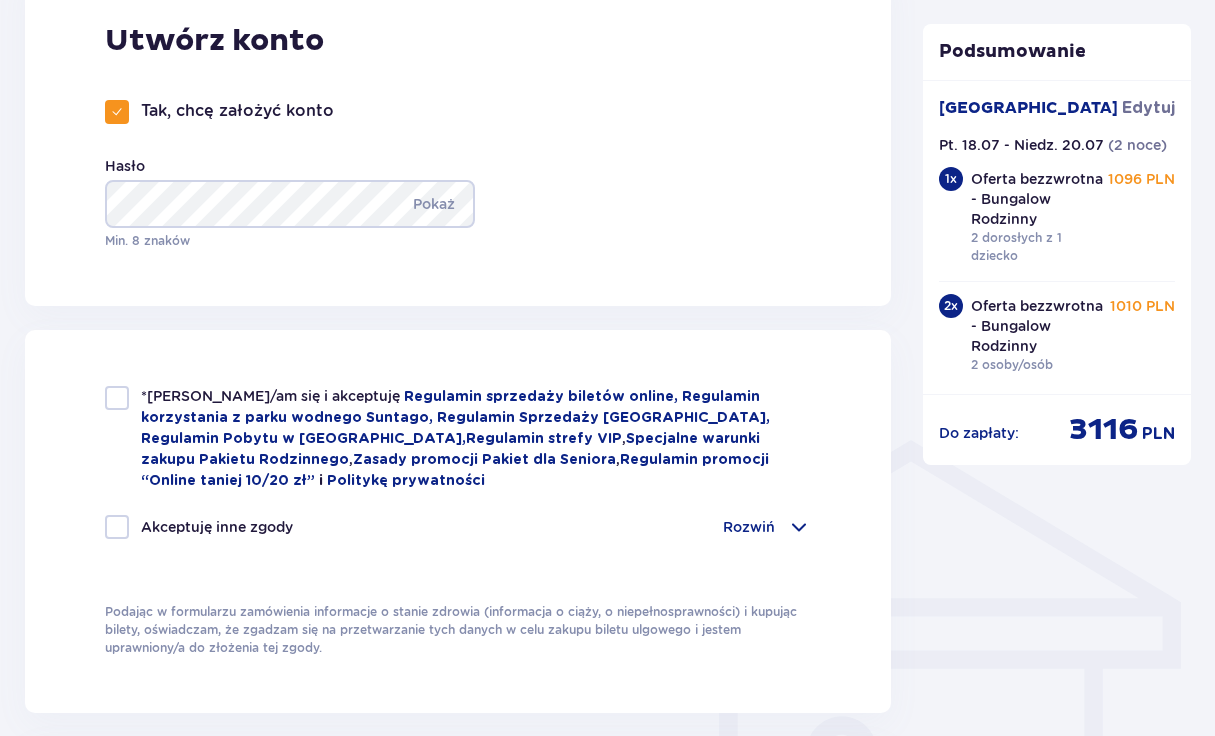 click at bounding box center (117, 398) 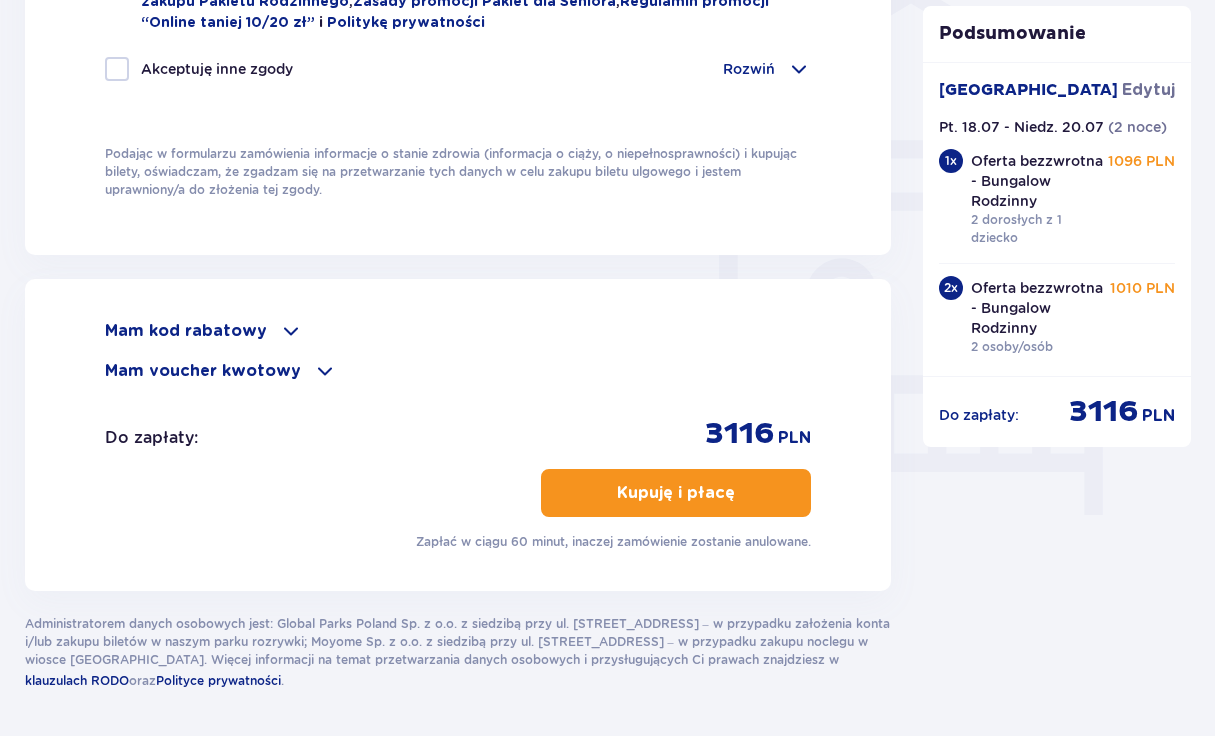 scroll, scrollTop: 1669, scrollLeft: 0, axis: vertical 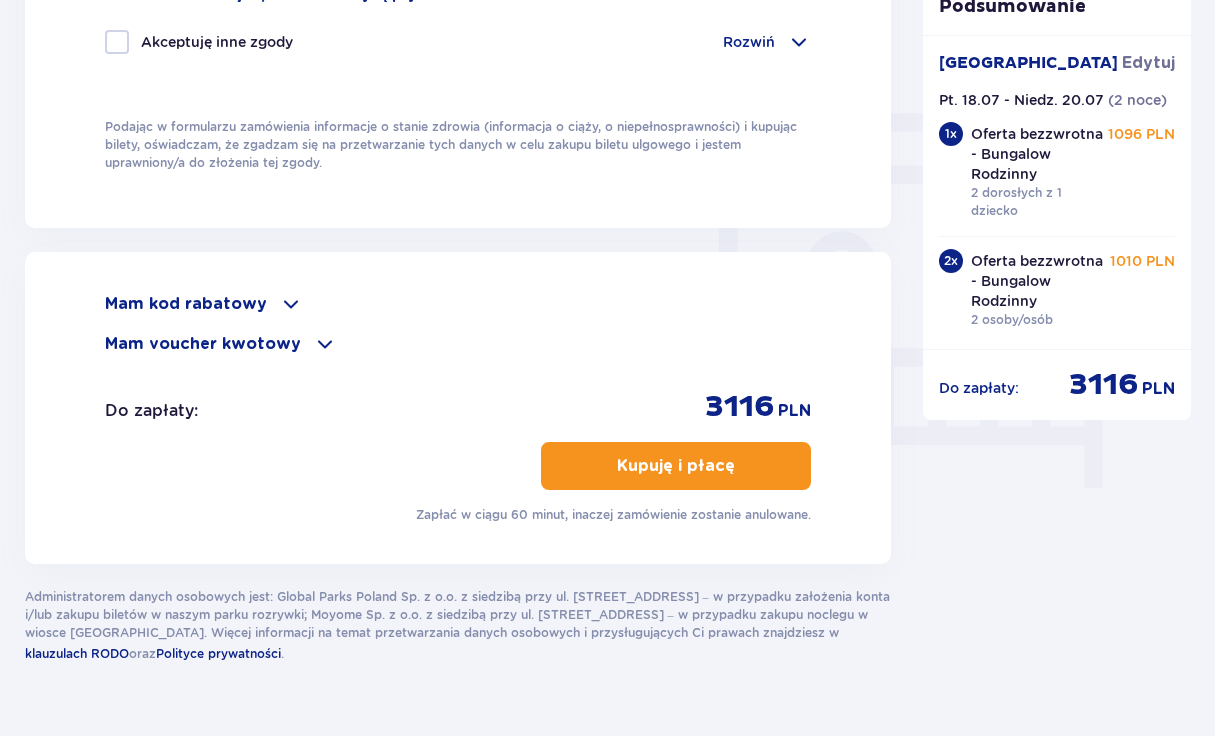 click on "Kupuję i płacę" at bounding box center [676, 466] 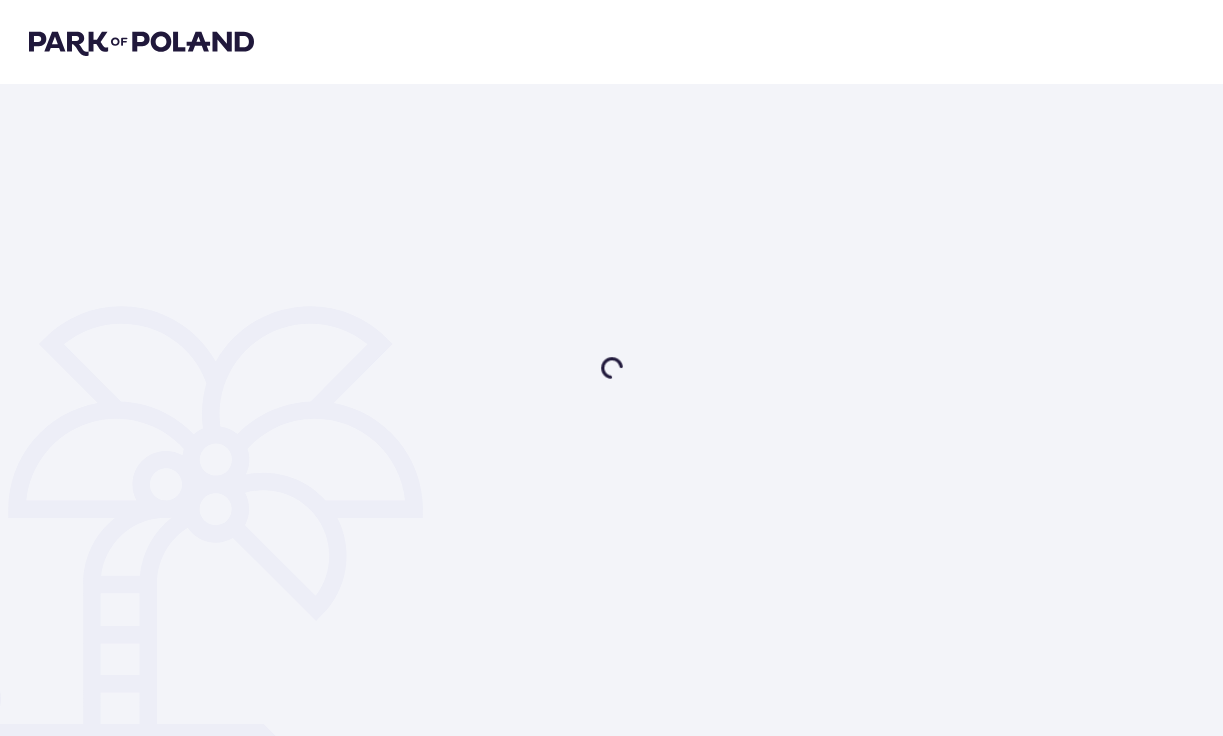 scroll, scrollTop: 0, scrollLeft: 0, axis: both 